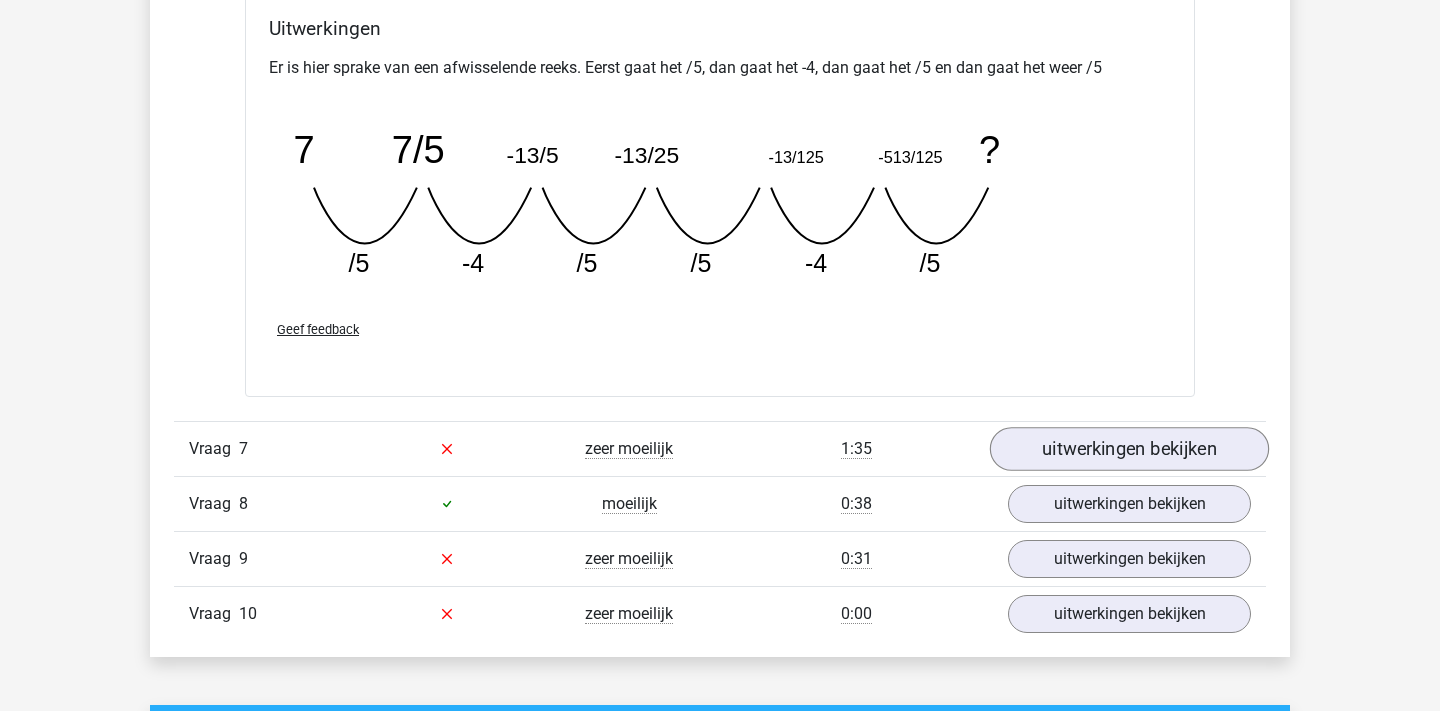 scroll, scrollTop: 6899, scrollLeft: 0, axis: vertical 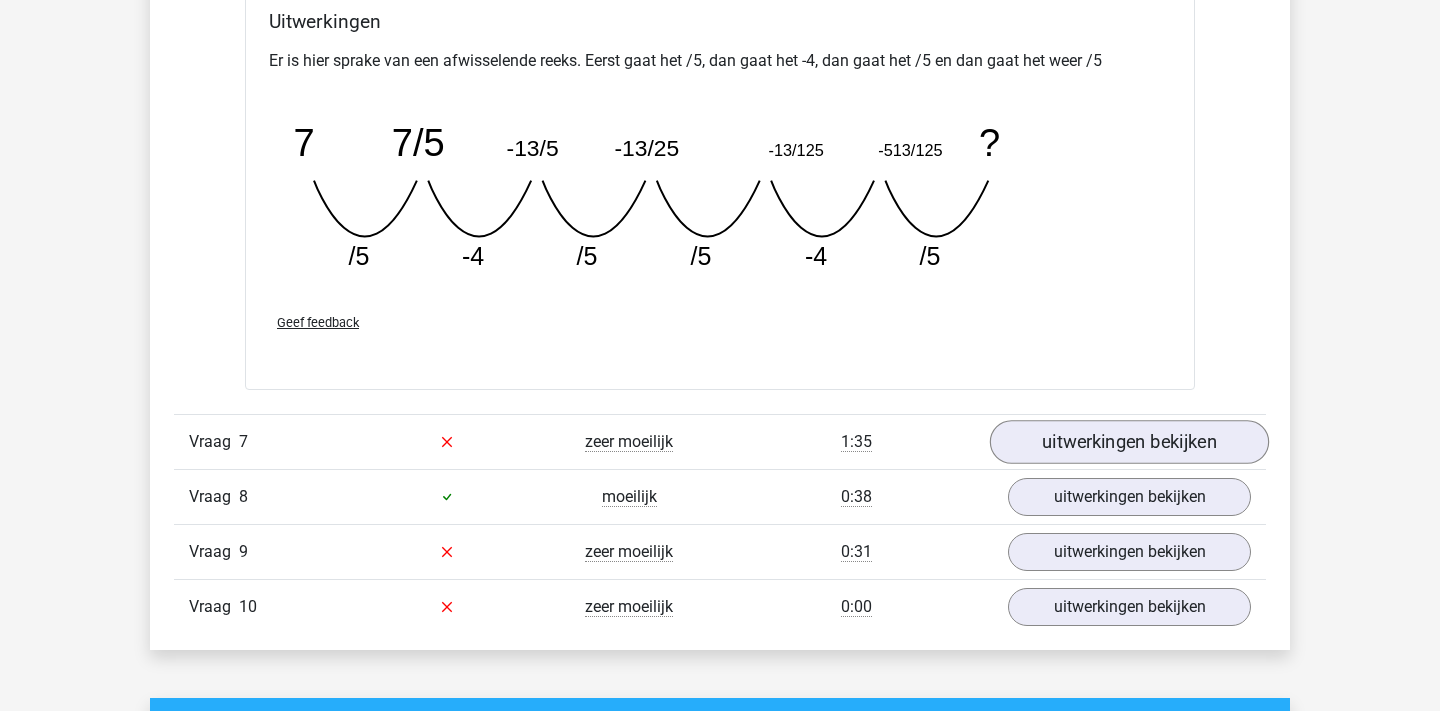 click on "uitwerkingen bekijken" at bounding box center (1129, 442) 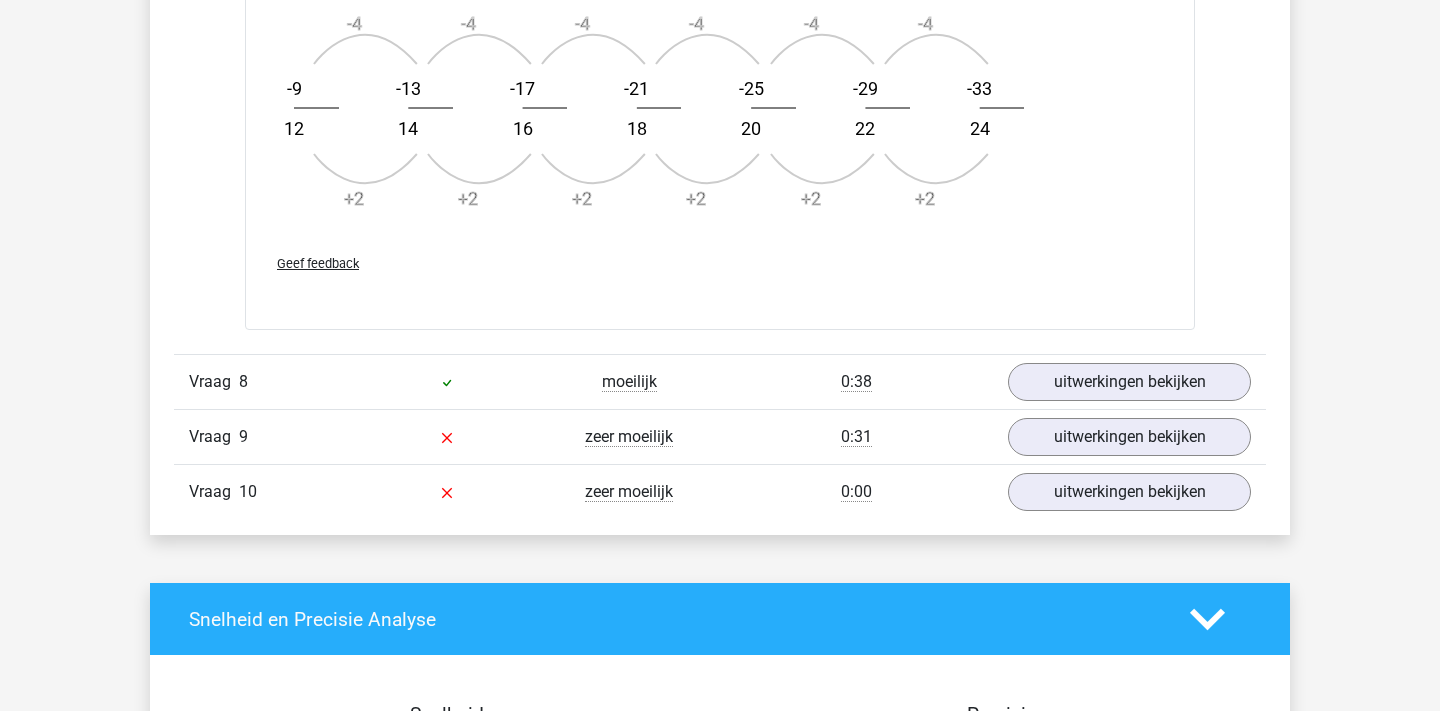 scroll, scrollTop: 8244, scrollLeft: 0, axis: vertical 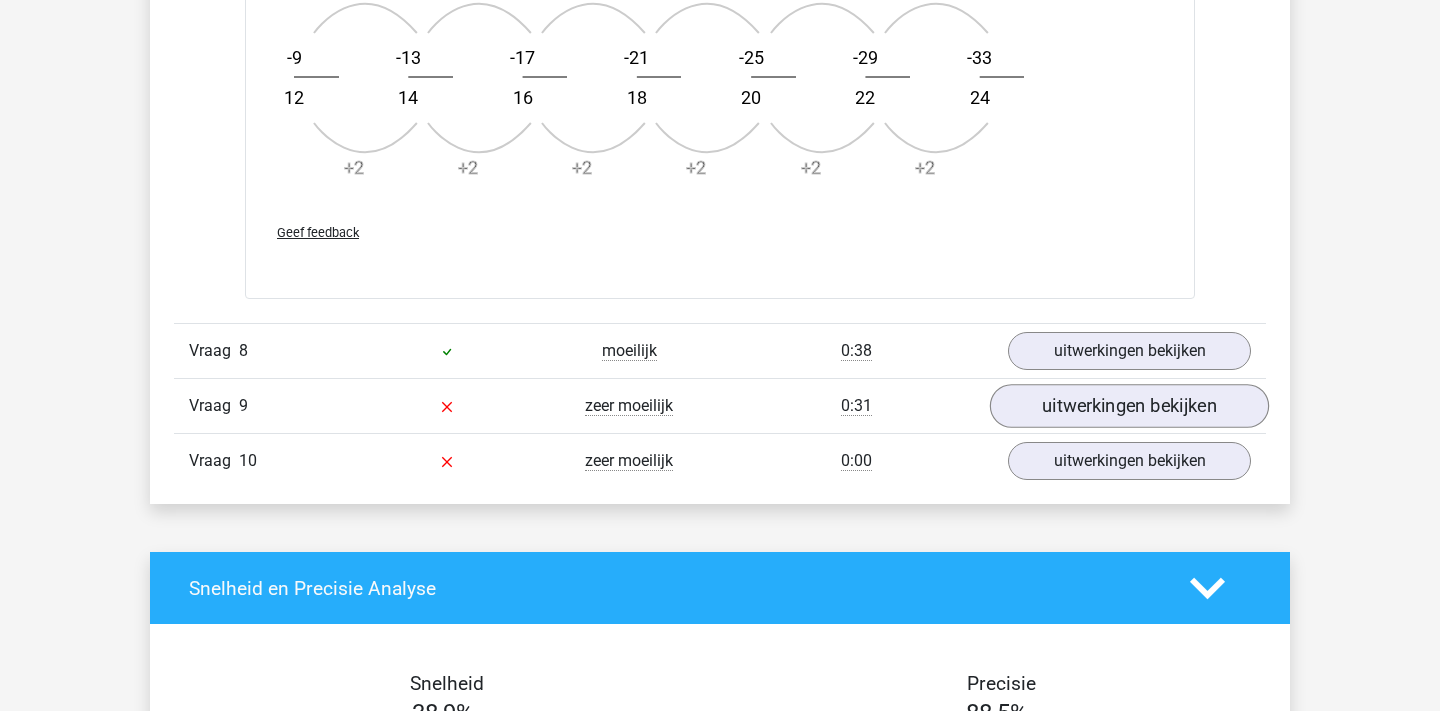 click on "uitwerkingen bekijken" at bounding box center (1129, 406) 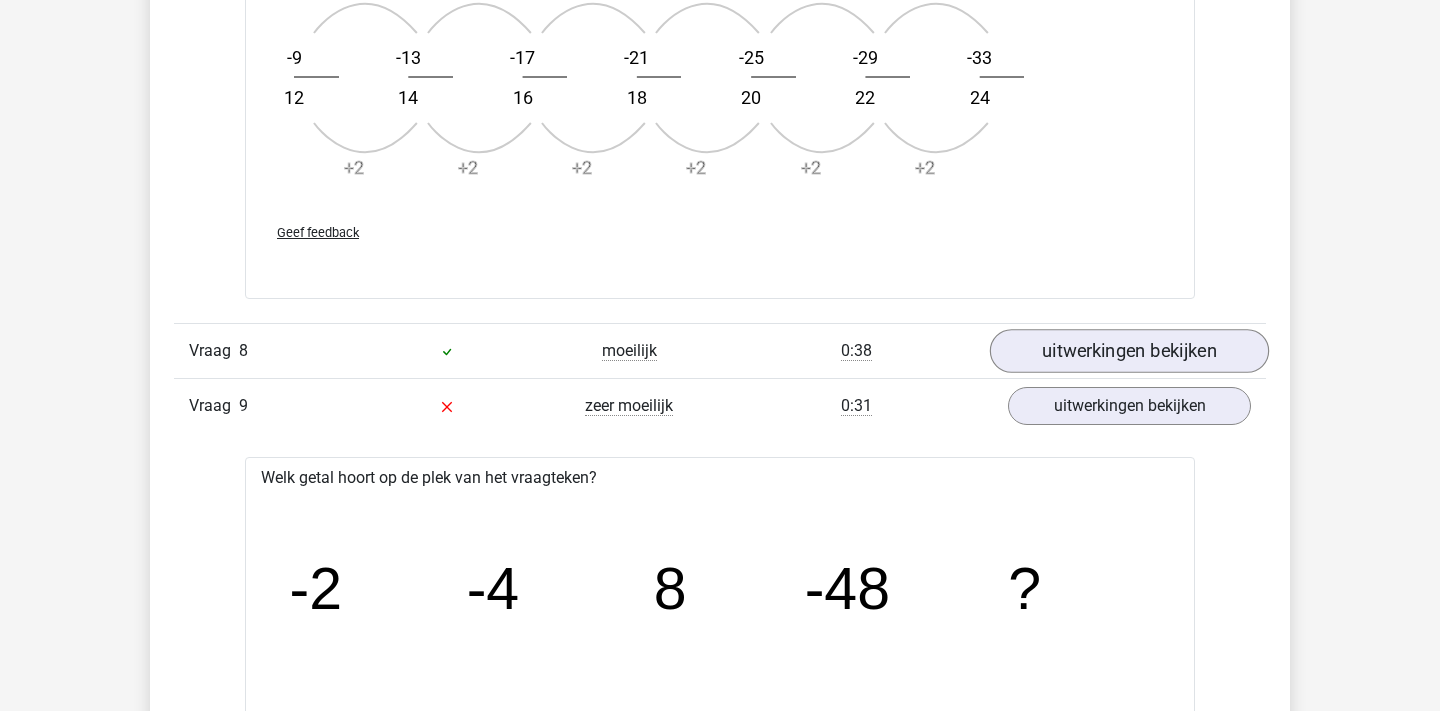 click on "uitwerkingen bekijken" at bounding box center [1129, 351] 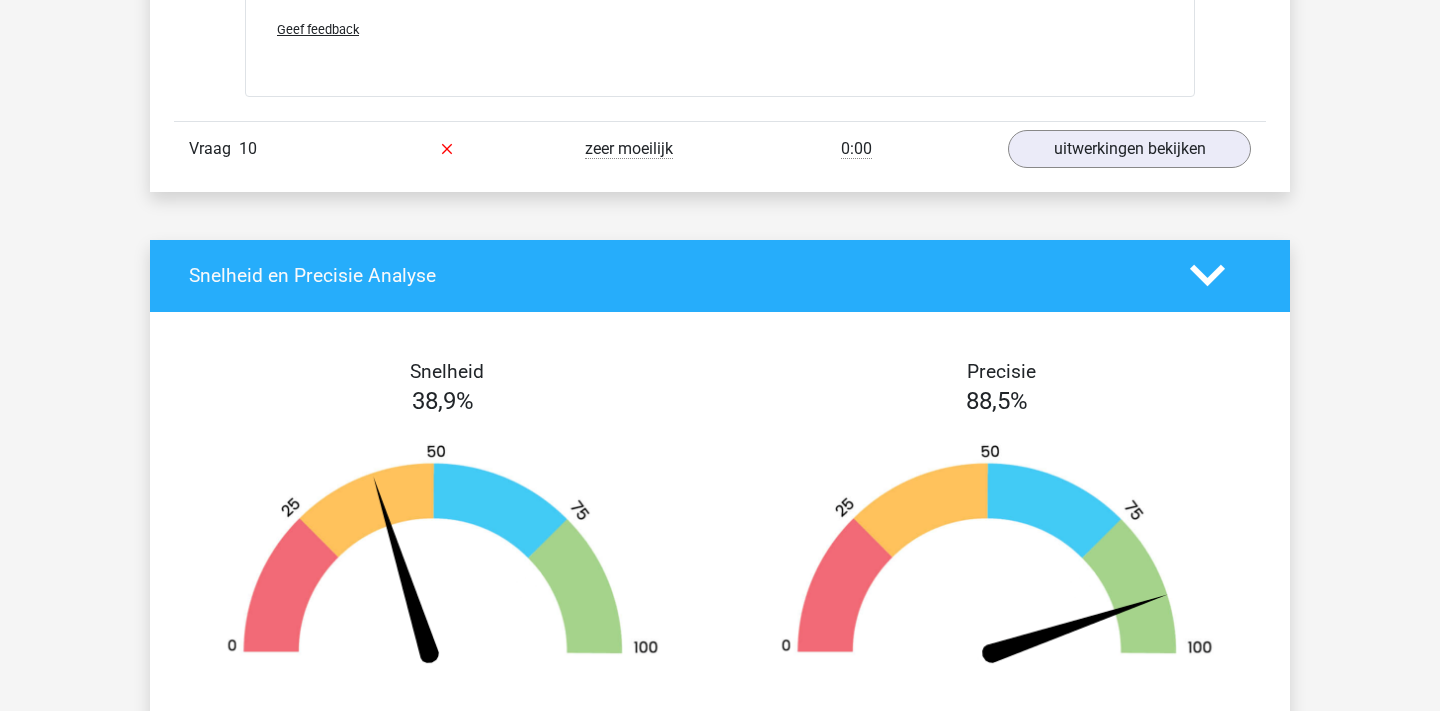 scroll, scrollTop: 10570, scrollLeft: 0, axis: vertical 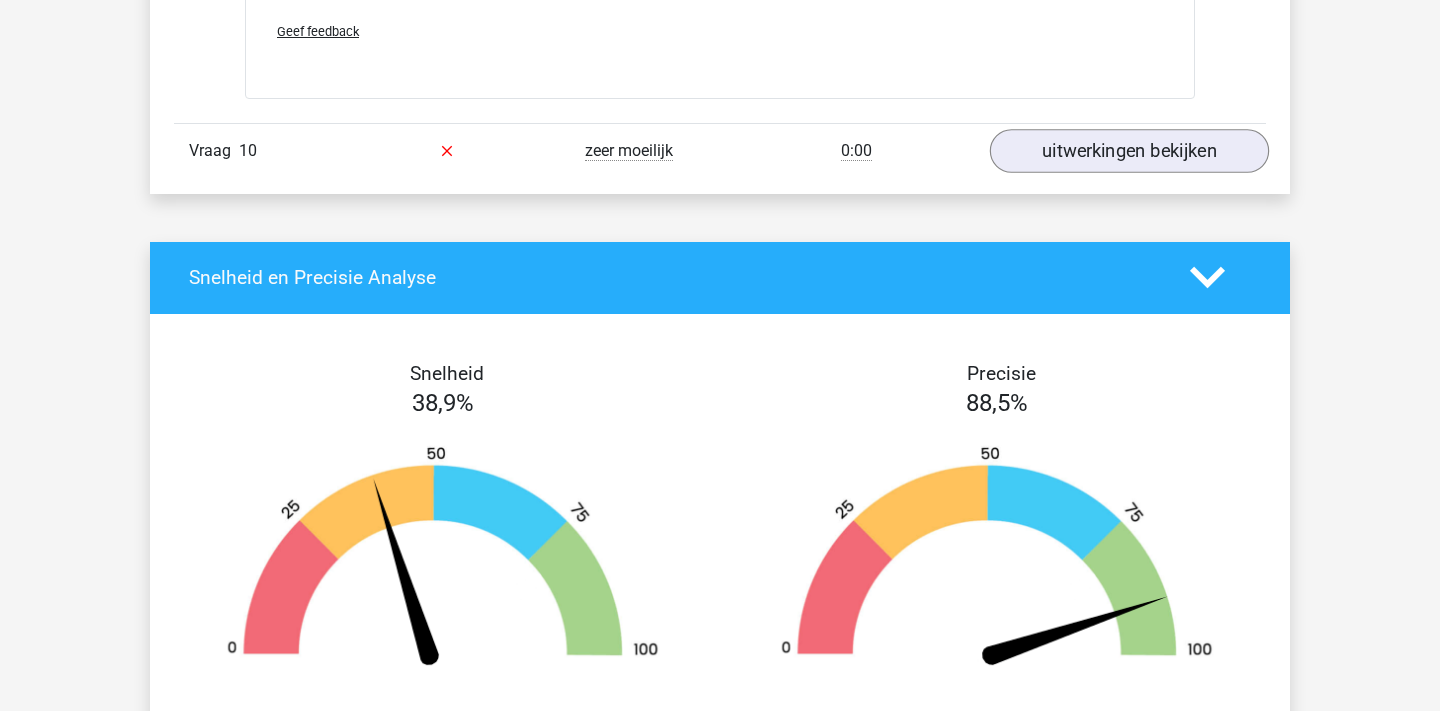 click on "uitwerkingen bekijken" at bounding box center (1129, 151) 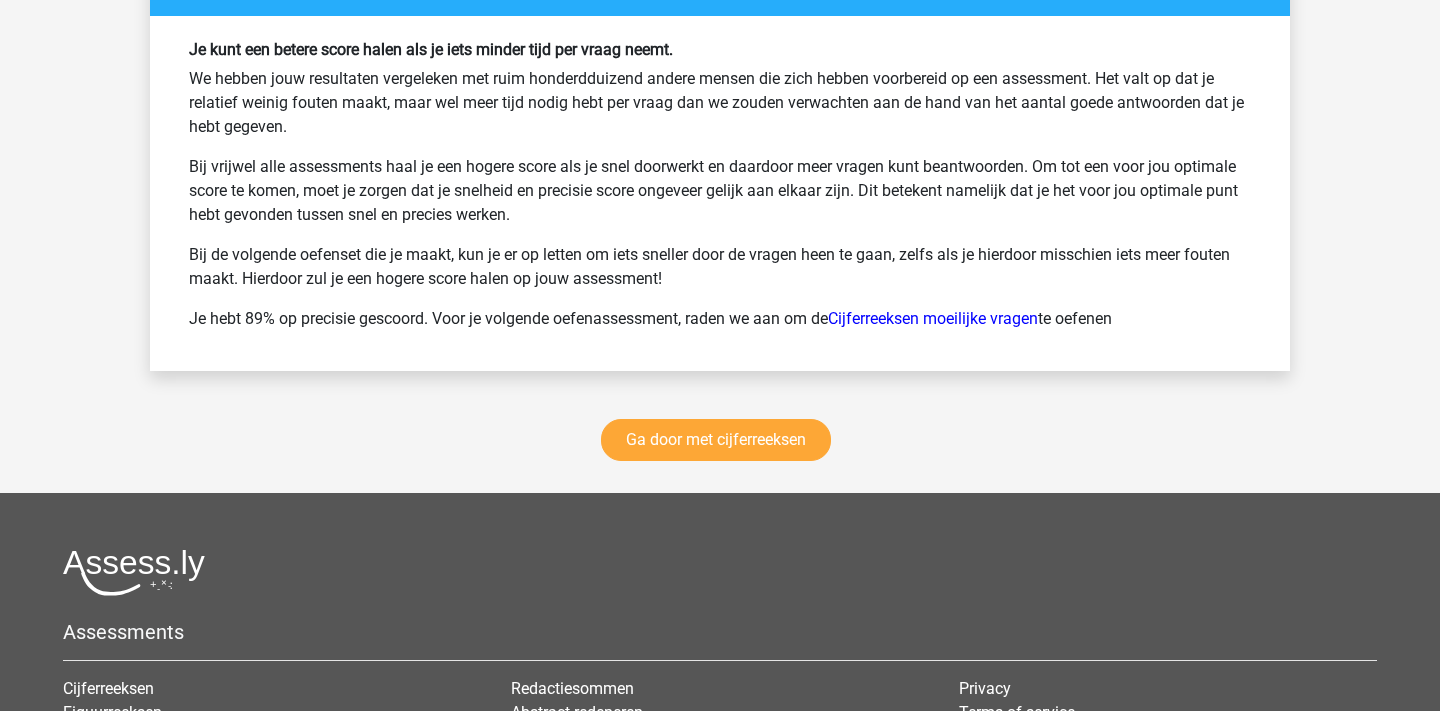 scroll, scrollTop: 12536, scrollLeft: 0, axis: vertical 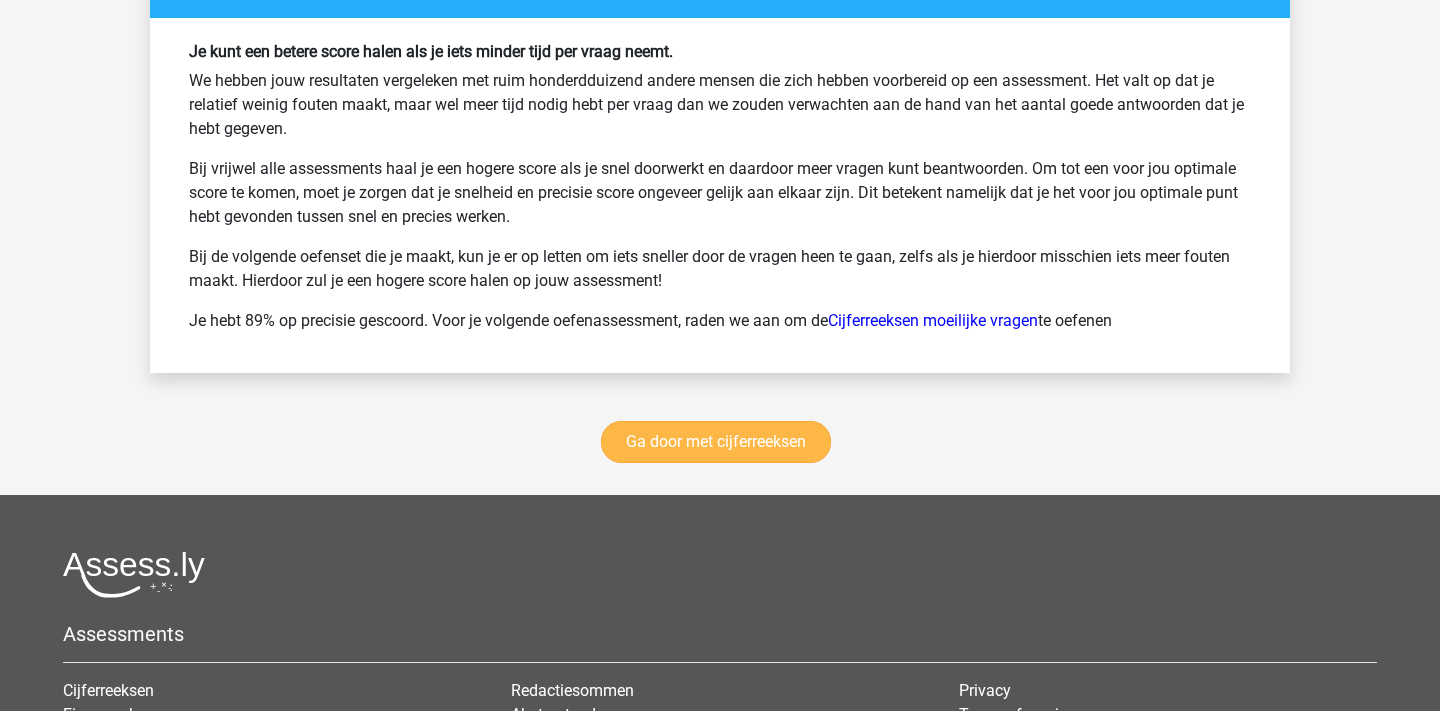 click on "Ga door met cijferreeksen" at bounding box center (716, 442) 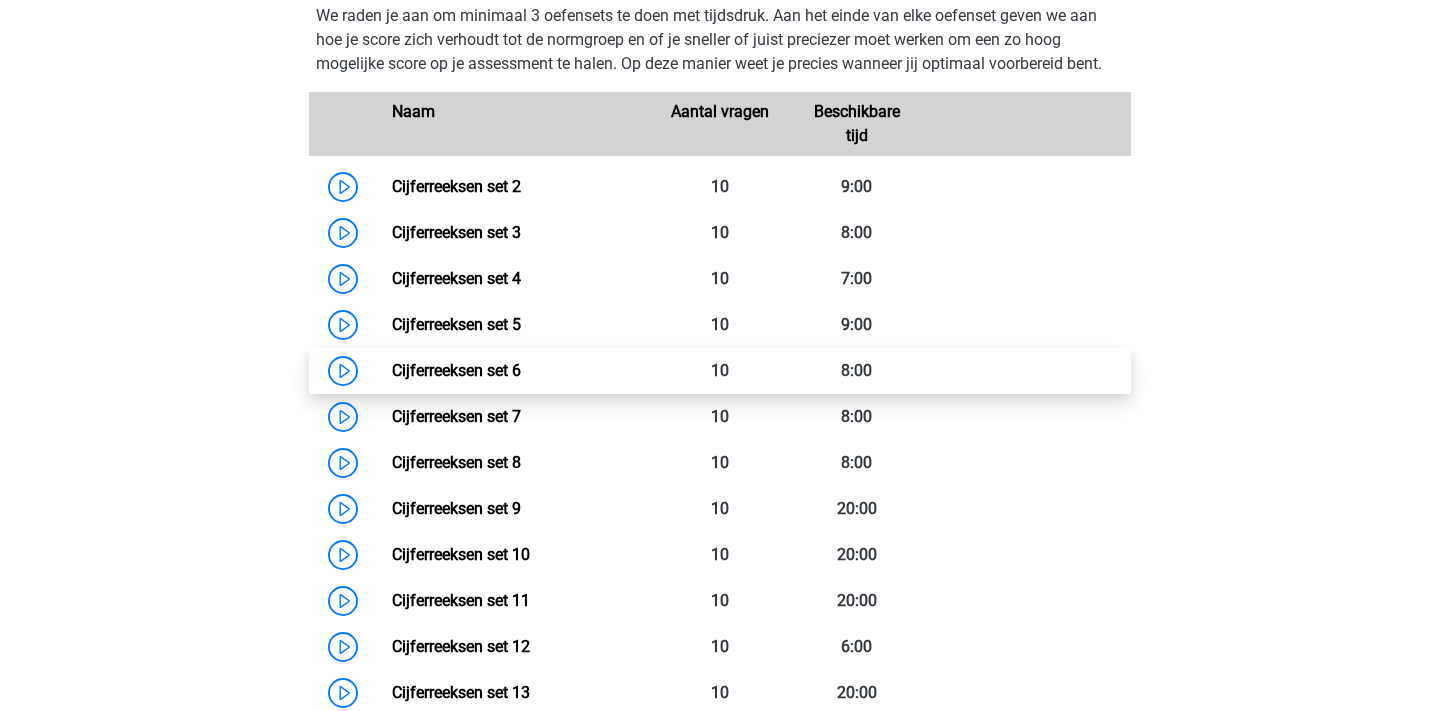 scroll, scrollTop: 950, scrollLeft: 0, axis: vertical 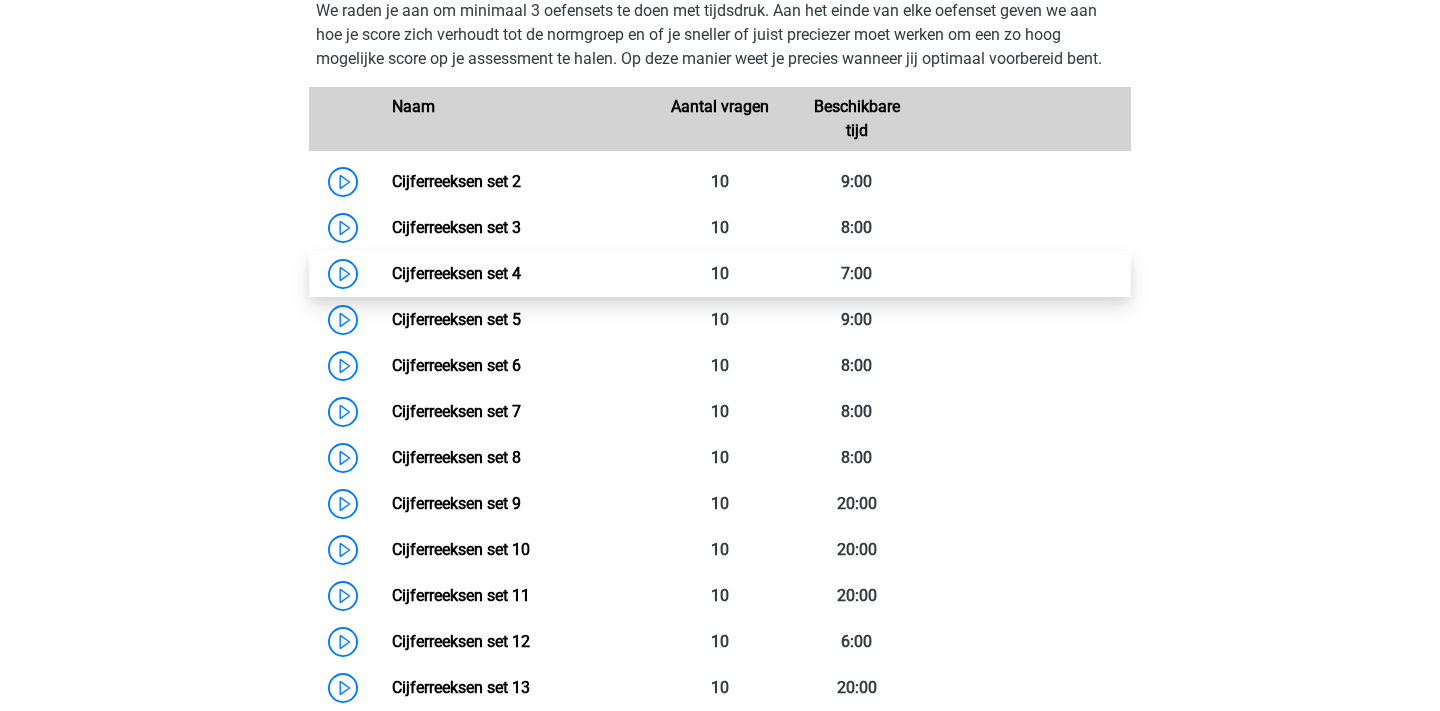 click on "Cijferreeksen
set 4" at bounding box center (456, 273) 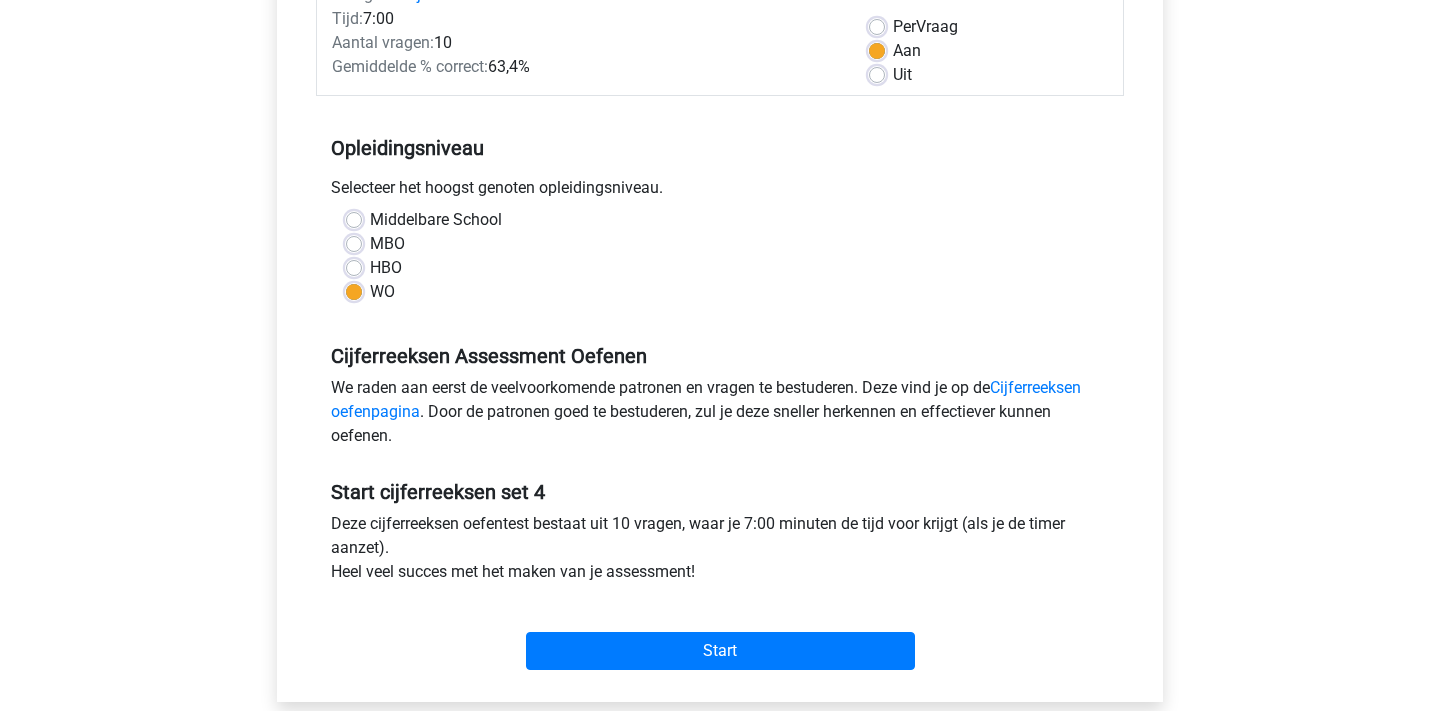 scroll, scrollTop: 336, scrollLeft: 0, axis: vertical 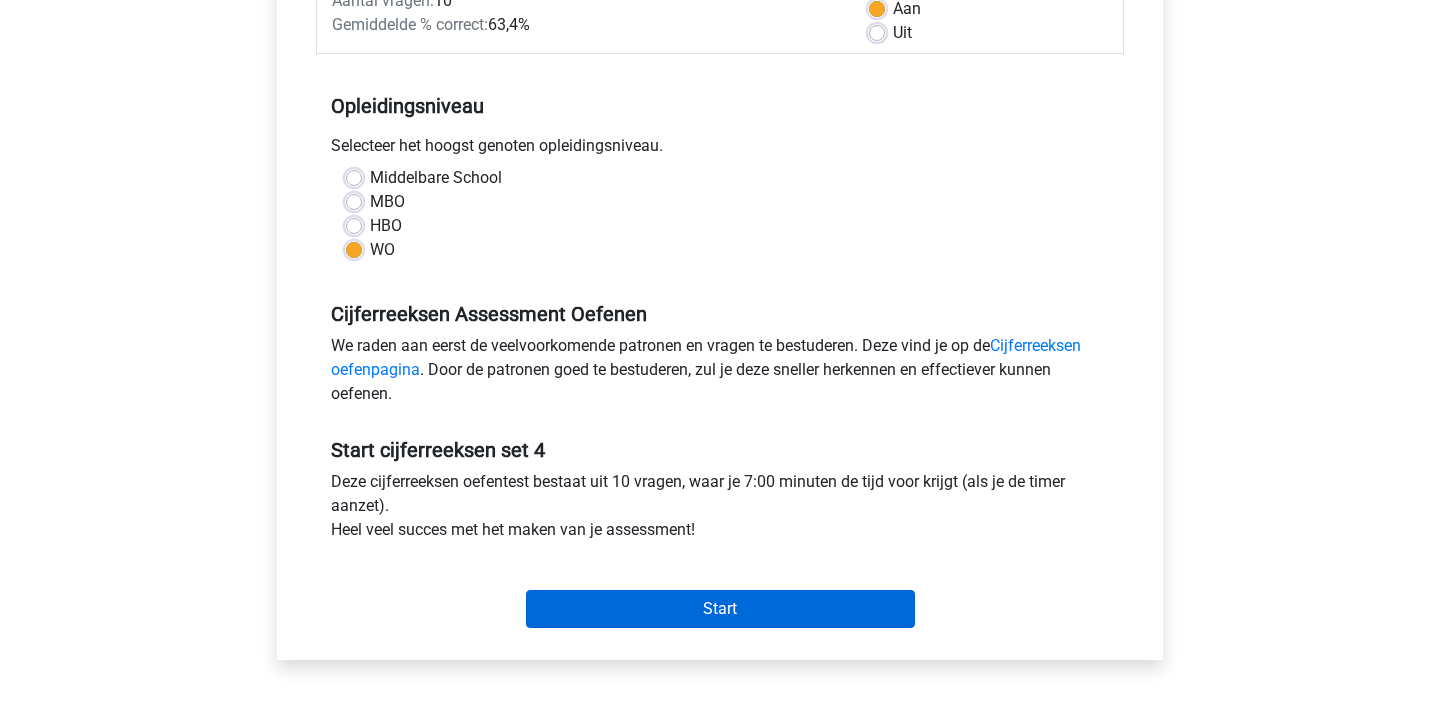 click on "Start" at bounding box center [720, 609] 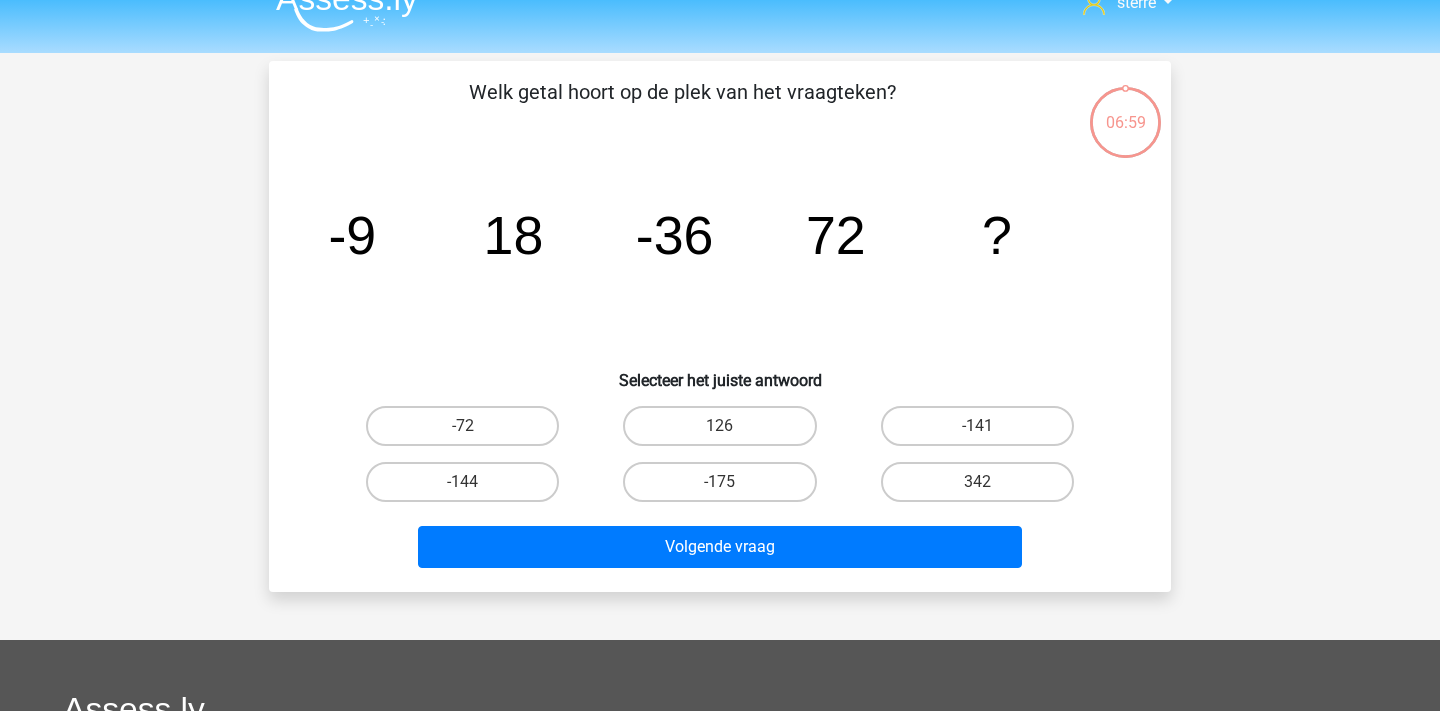 scroll, scrollTop: 37, scrollLeft: 0, axis: vertical 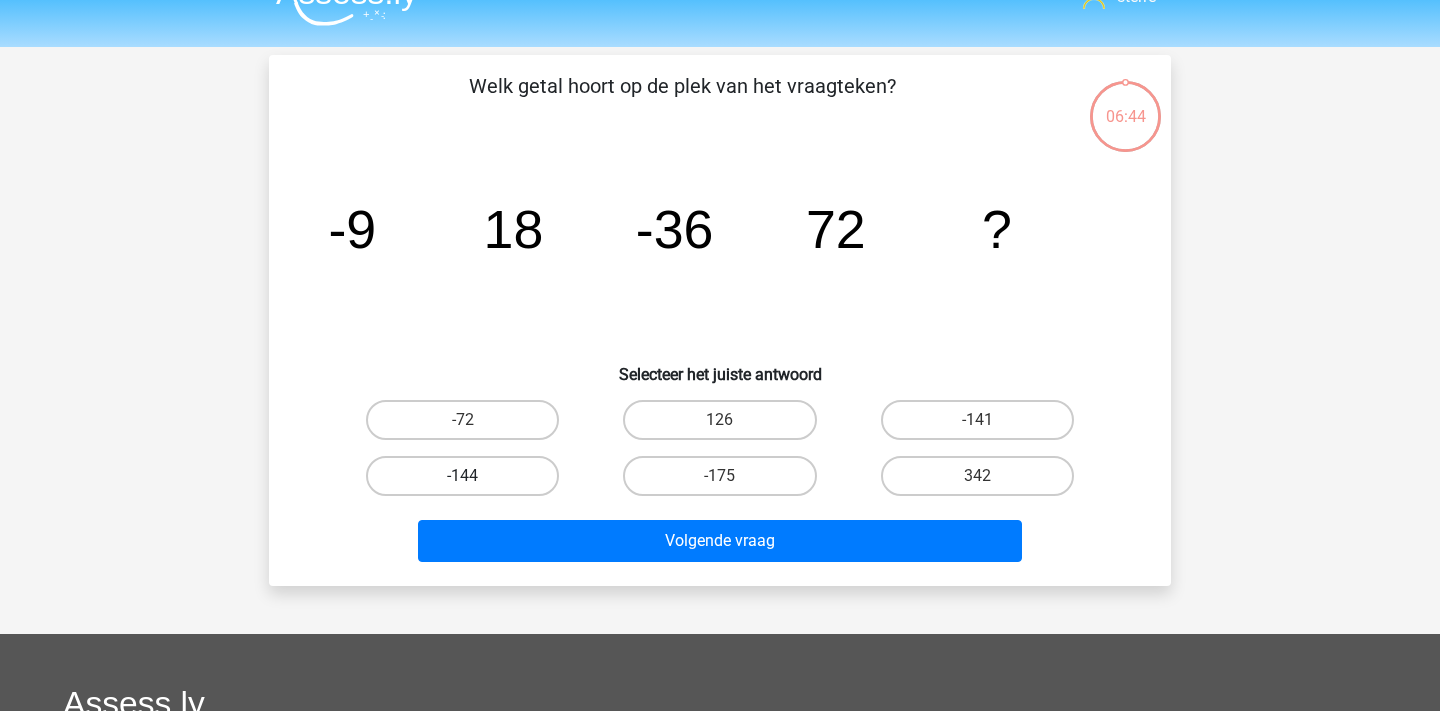 click on "-144" at bounding box center (462, 476) 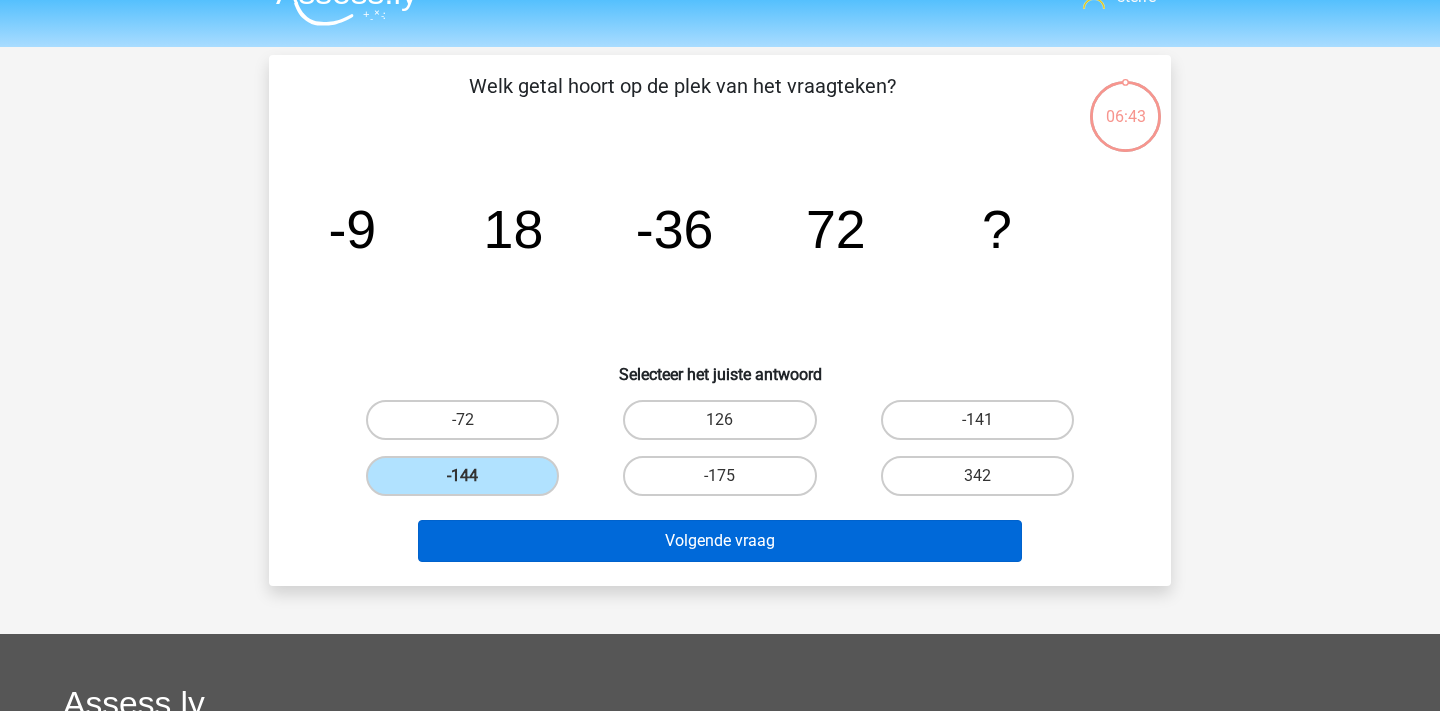 click on "Volgende vraag" at bounding box center [720, 541] 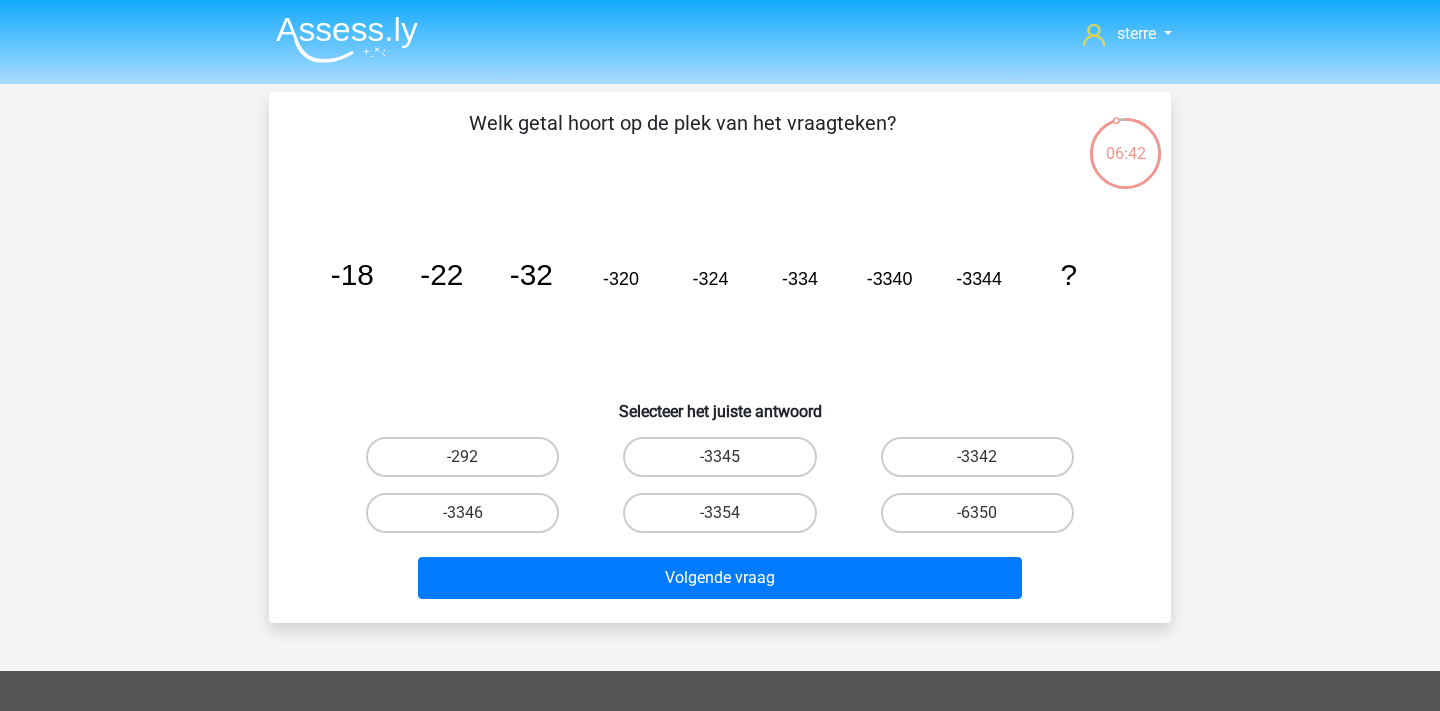 scroll, scrollTop: 0, scrollLeft: 0, axis: both 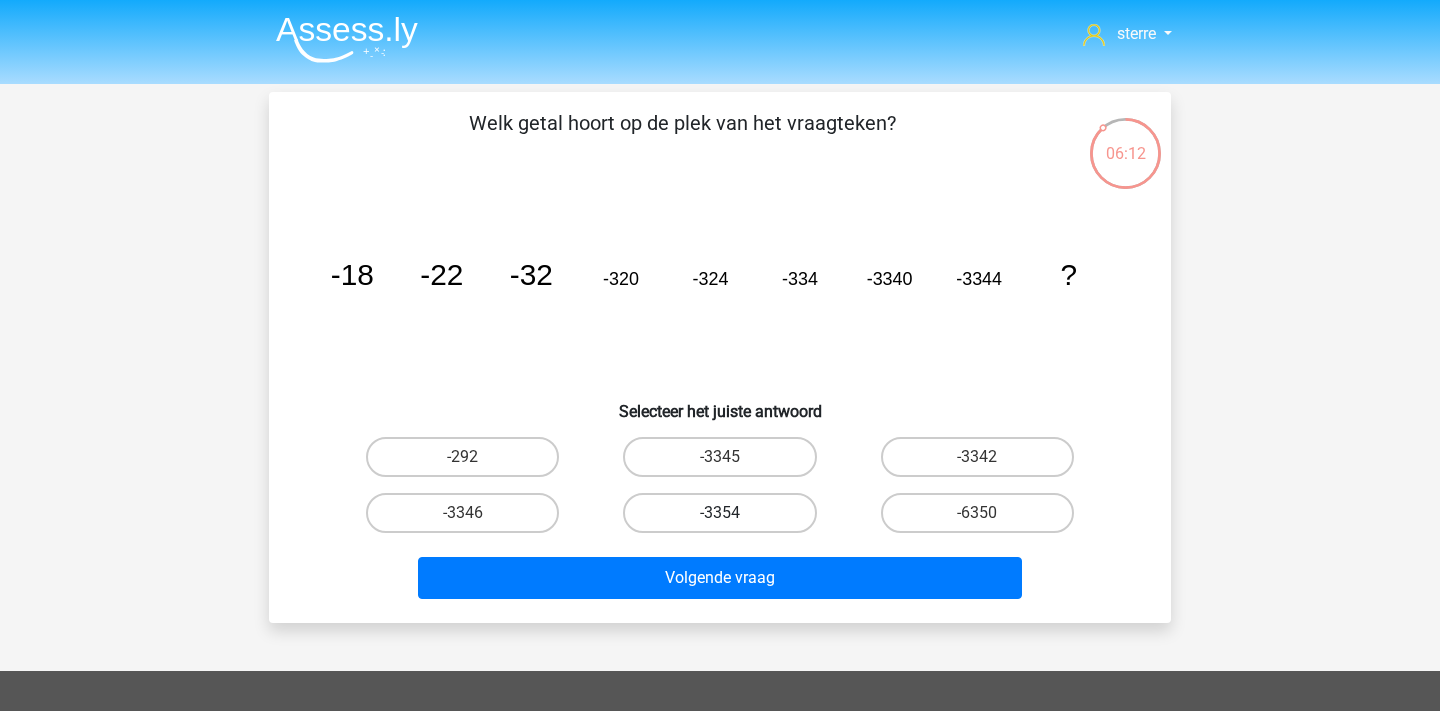 click on "-3354" at bounding box center (719, 513) 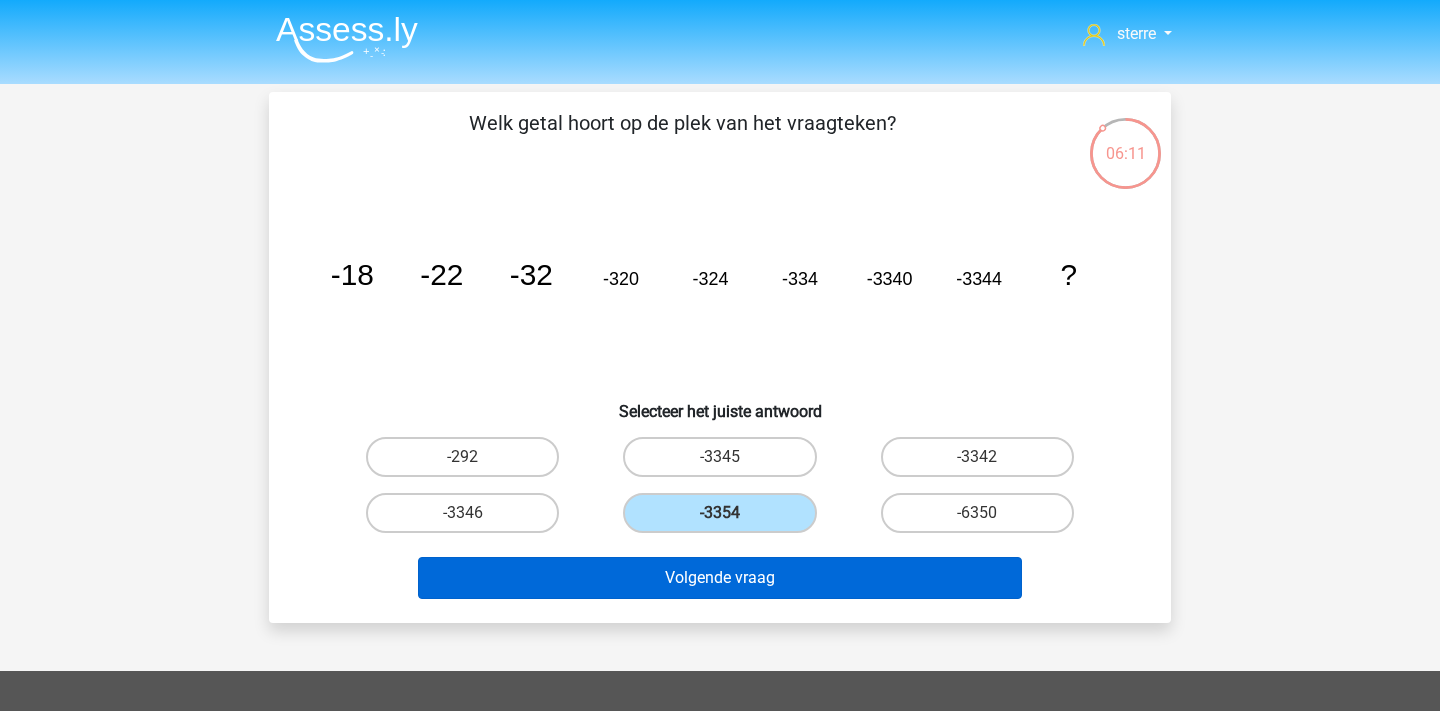 click on "Volgende vraag" at bounding box center (720, 578) 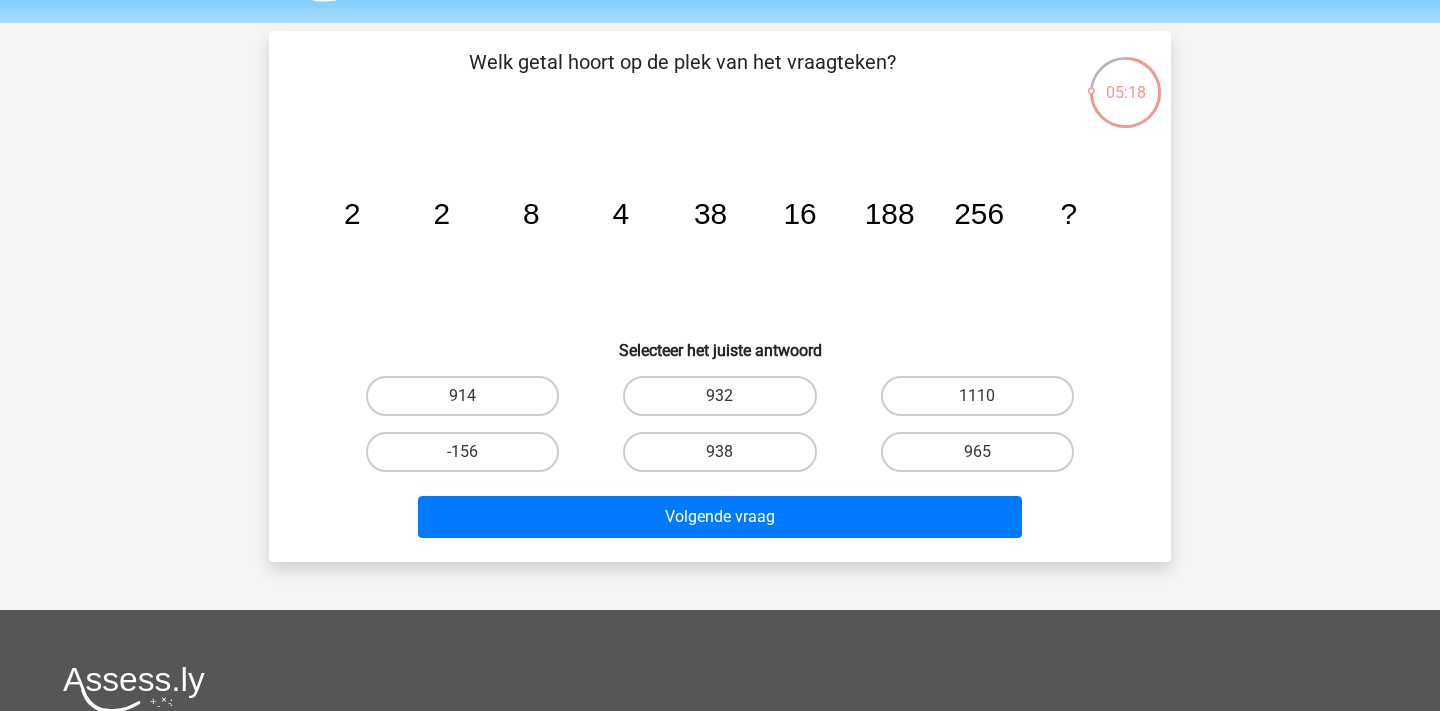 scroll, scrollTop: 66, scrollLeft: 0, axis: vertical 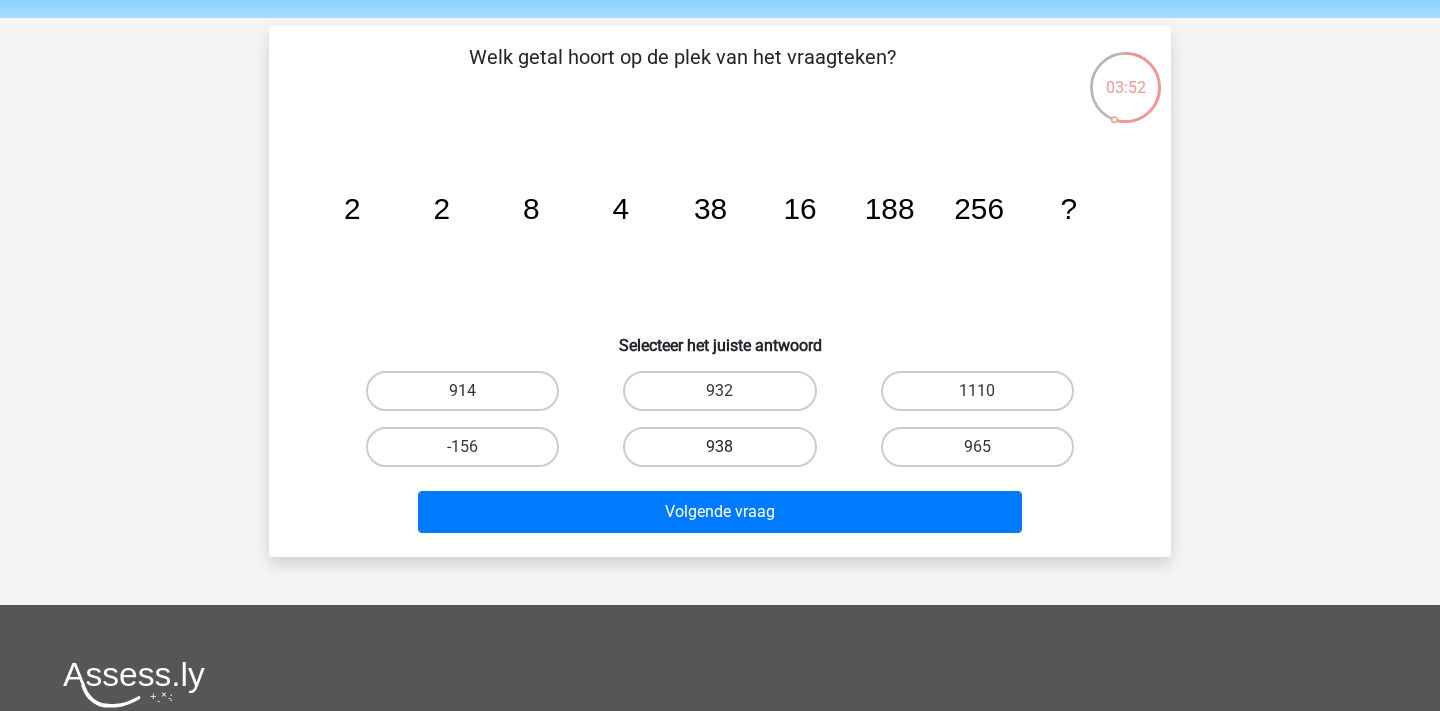 click on "938" at bounding box center [719, 447] 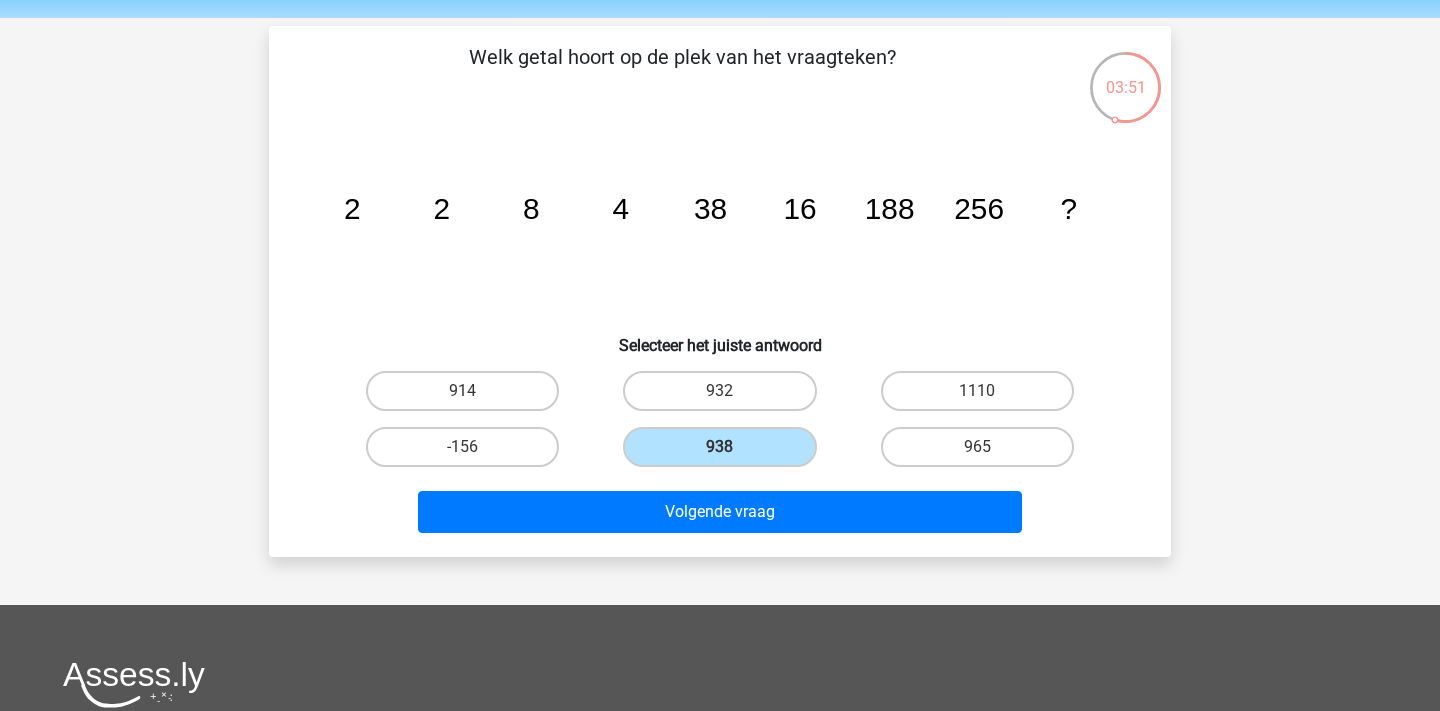 click on "Volgende vraag" at bounding box center [720, 516] 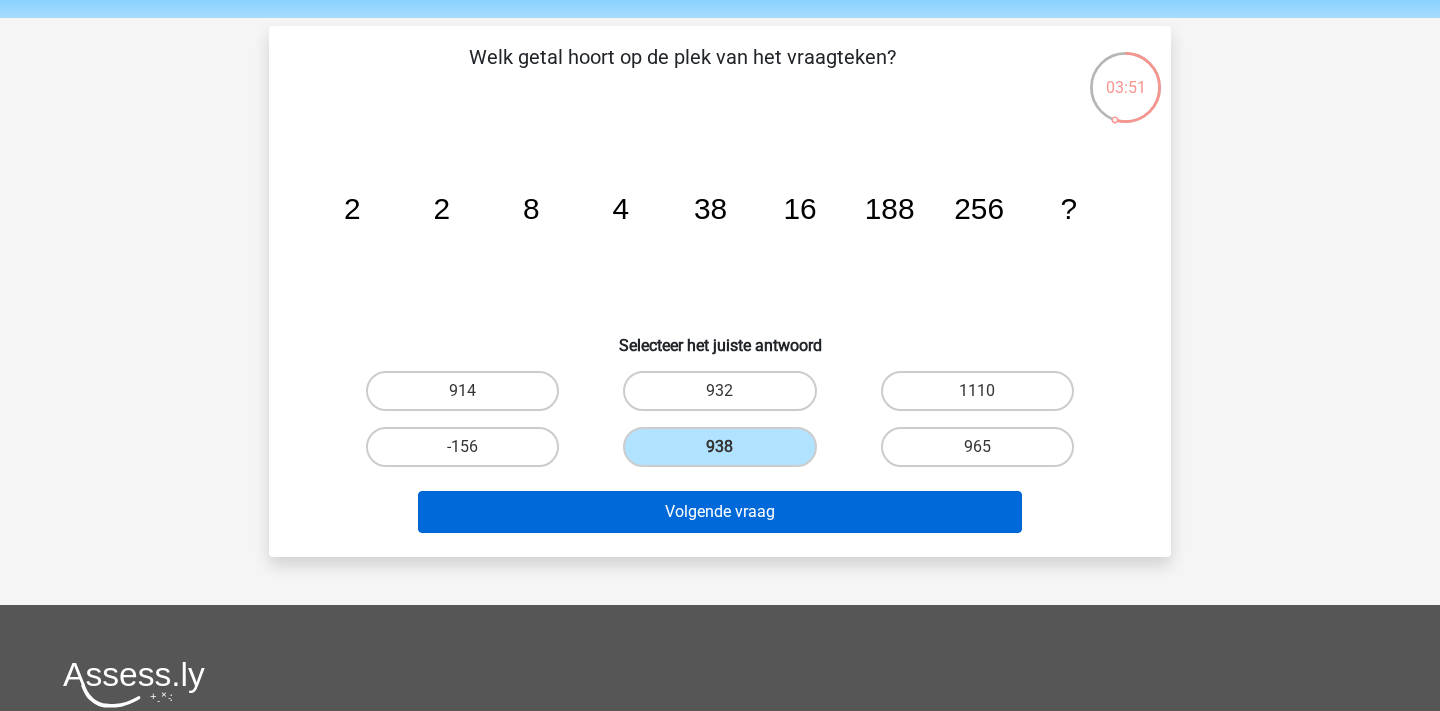 click on "Volgende vraag" at bounding box center (720, 512) 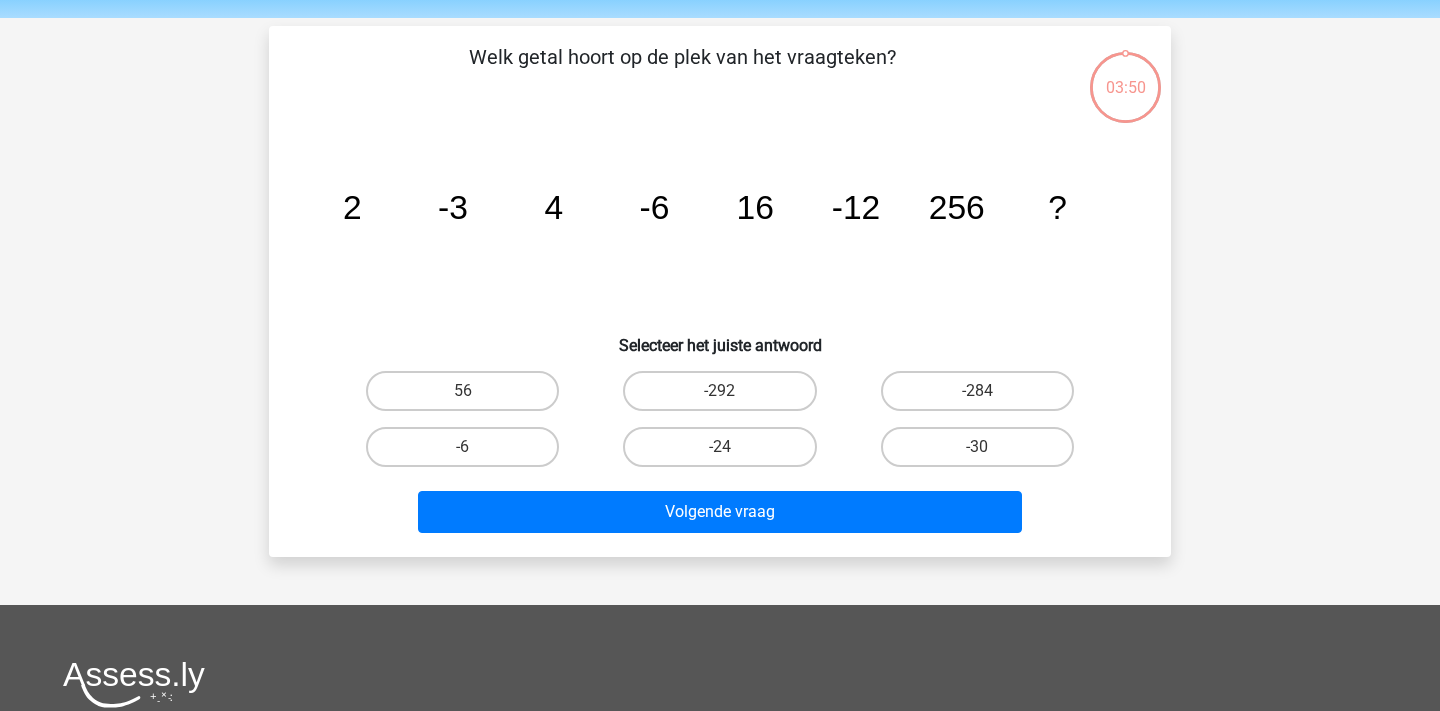 scroll, scrollTop: 92, scrollLeft: 0, axis: vertical 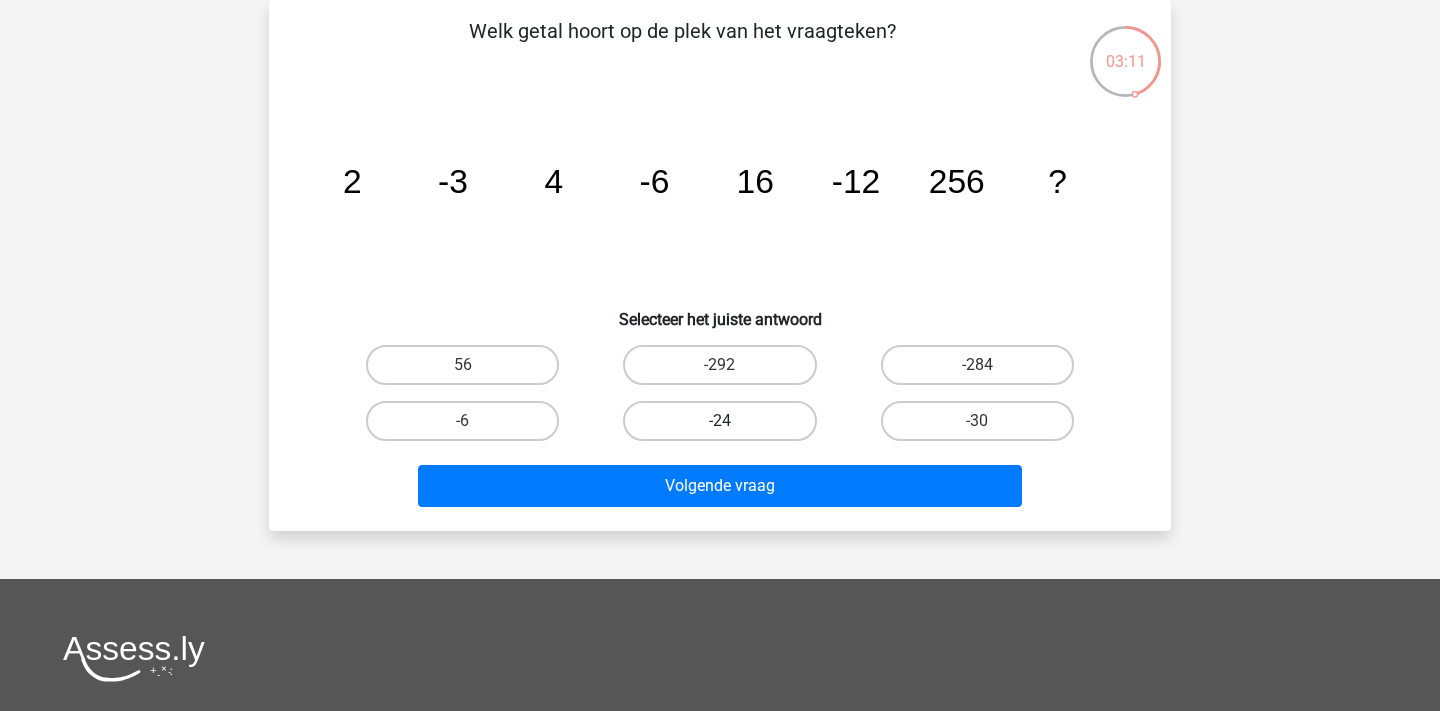 click on "-24" at bounding box center [719, 421] 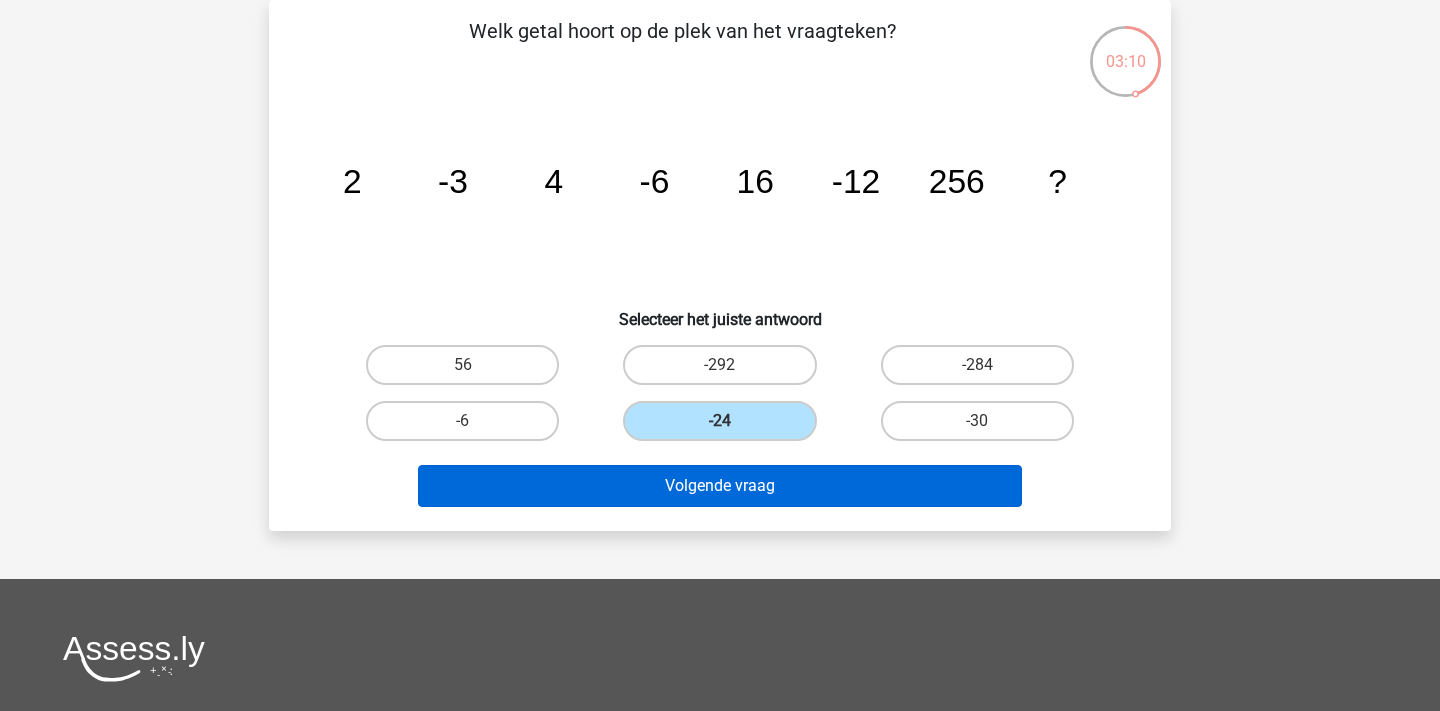 click on "Volgende vraag" at bounding box center [720, 486] 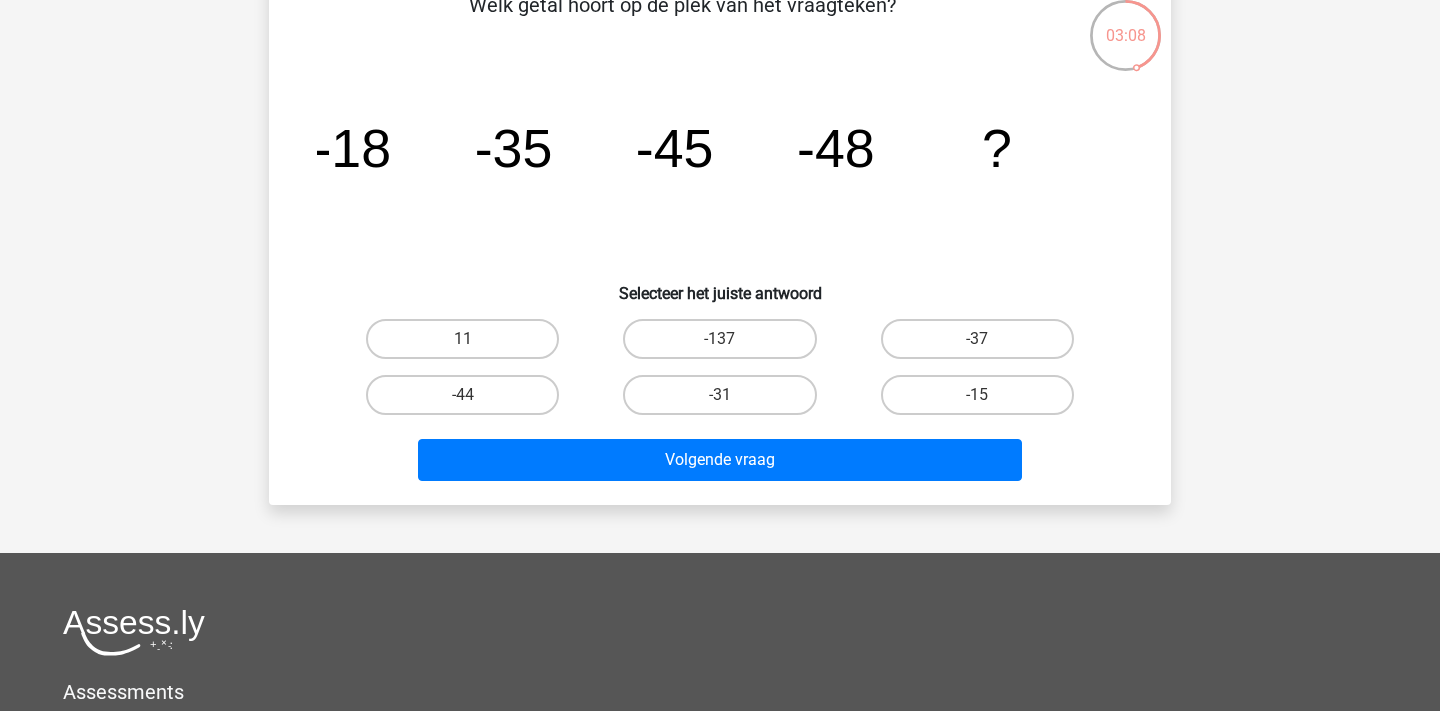 scroll, scrollTop: 119, scrollLeft: 0, axis: vertical 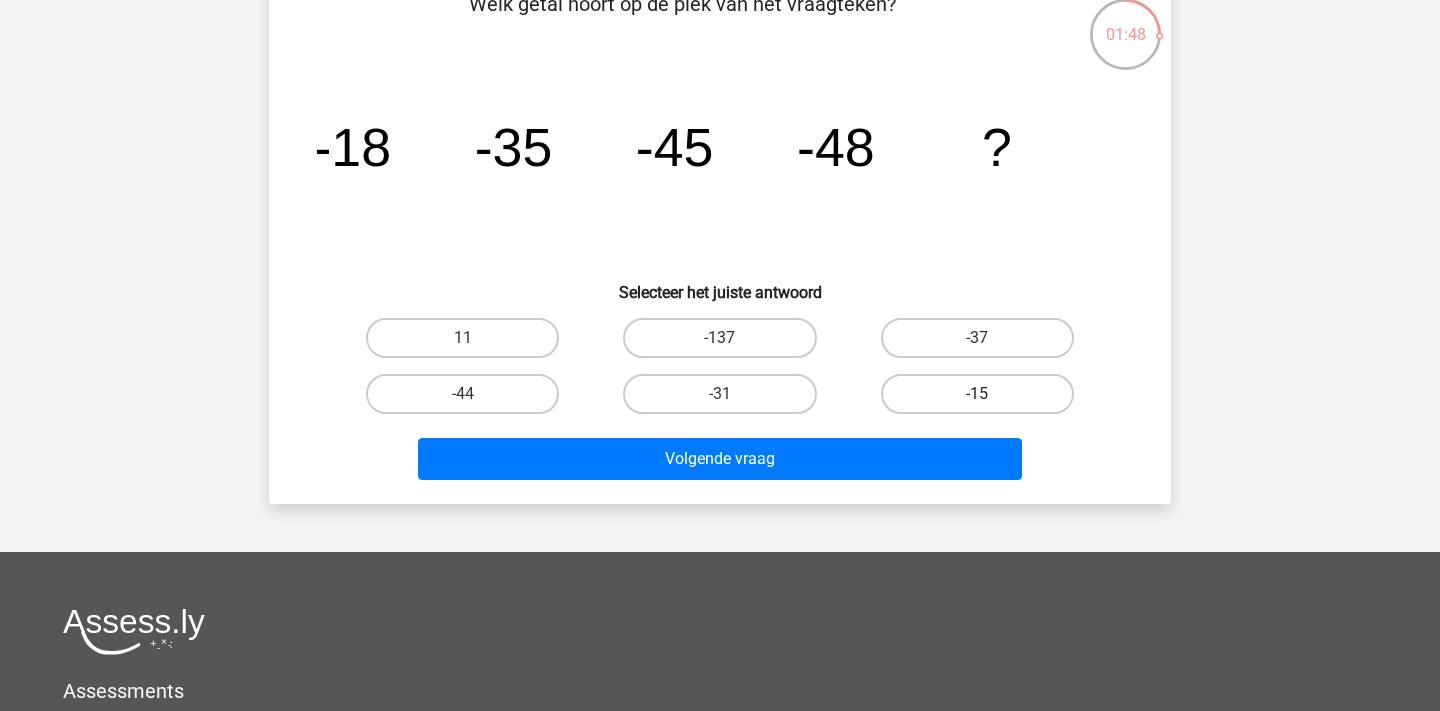 click on "-15" at bounding box center (977, 394) 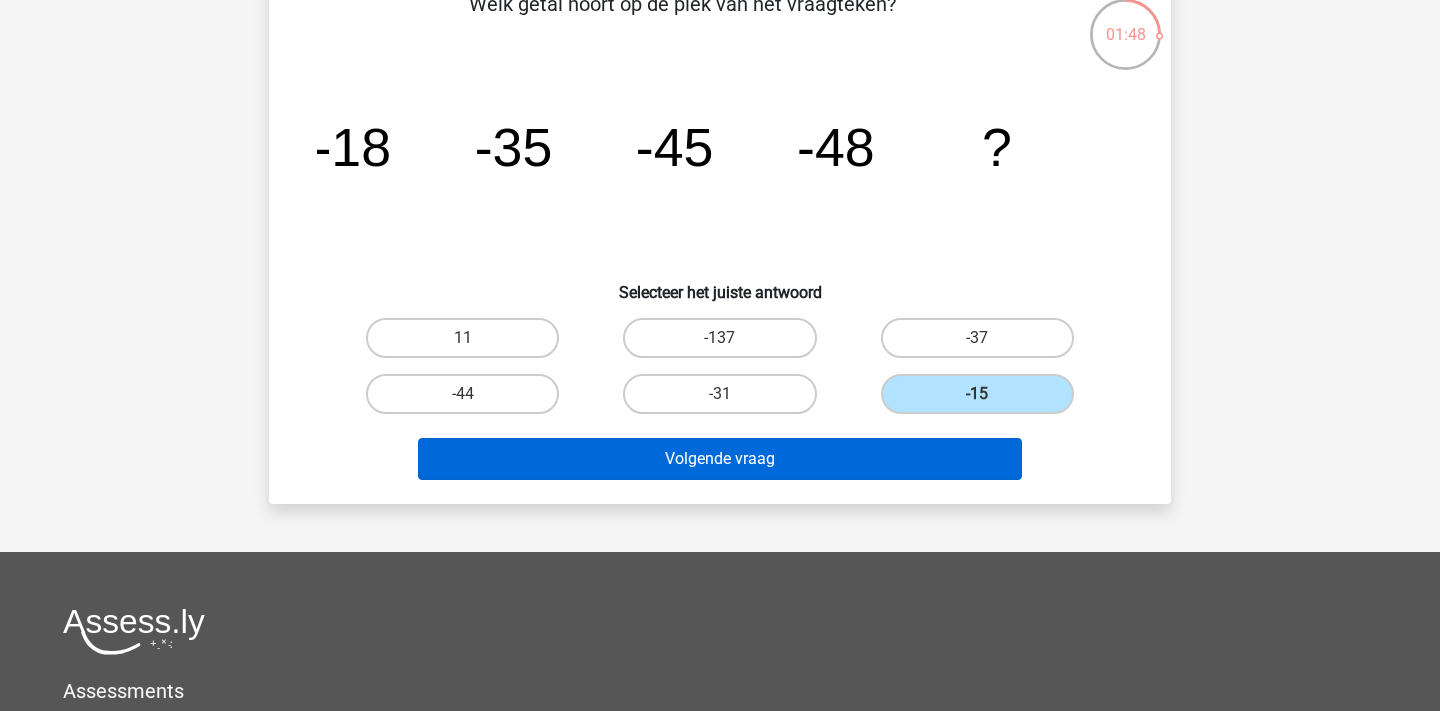 click on "Volgende vraag" at bounding box center [720, 459] 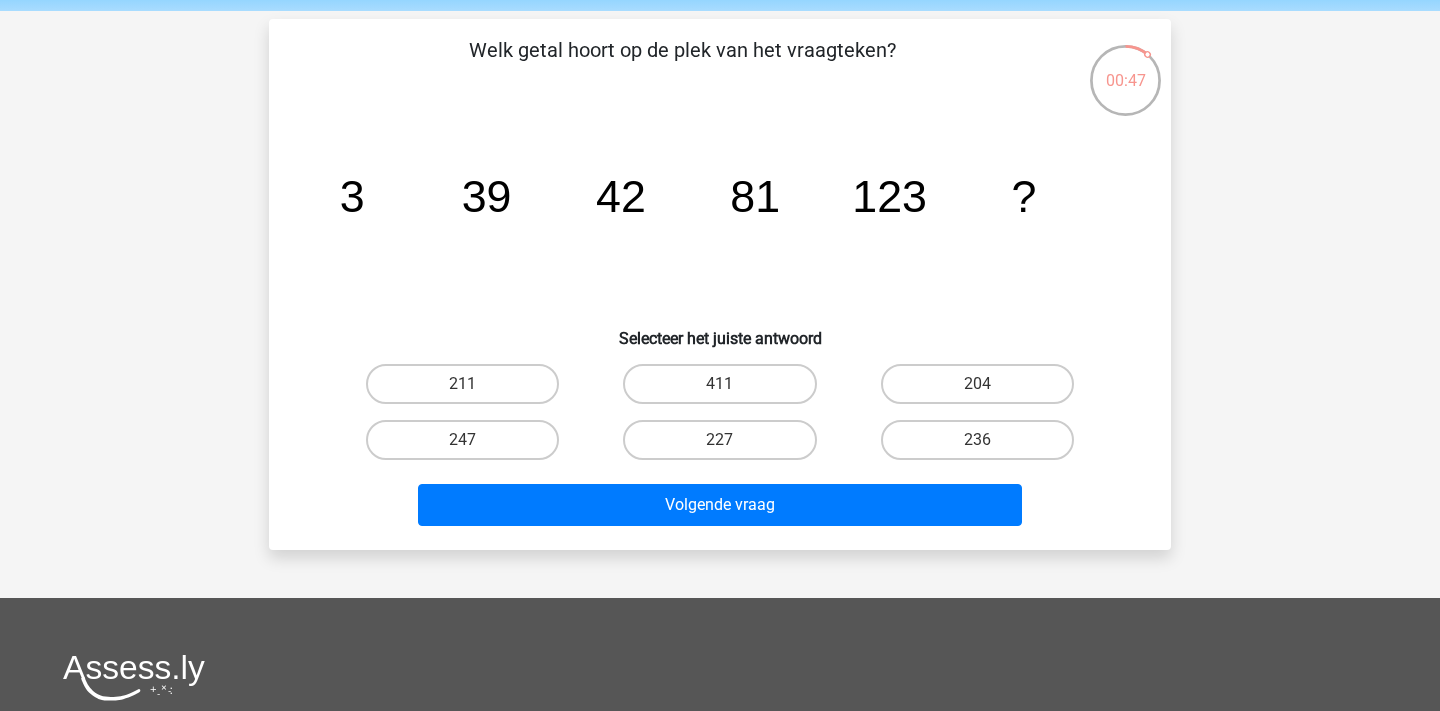 scroll, scrollTop: 73, scrollLeft: 0, axis: vertical 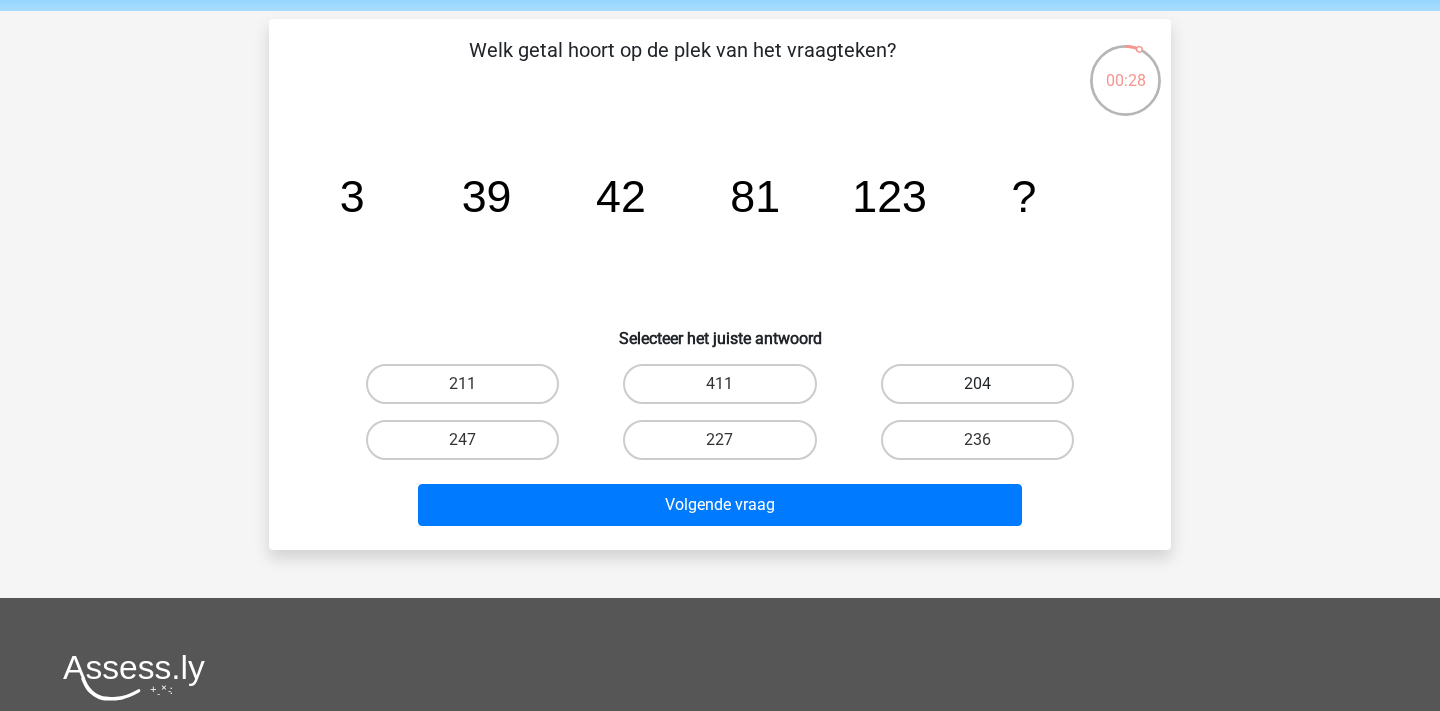 click on "204" at bounding box center [977, 384] 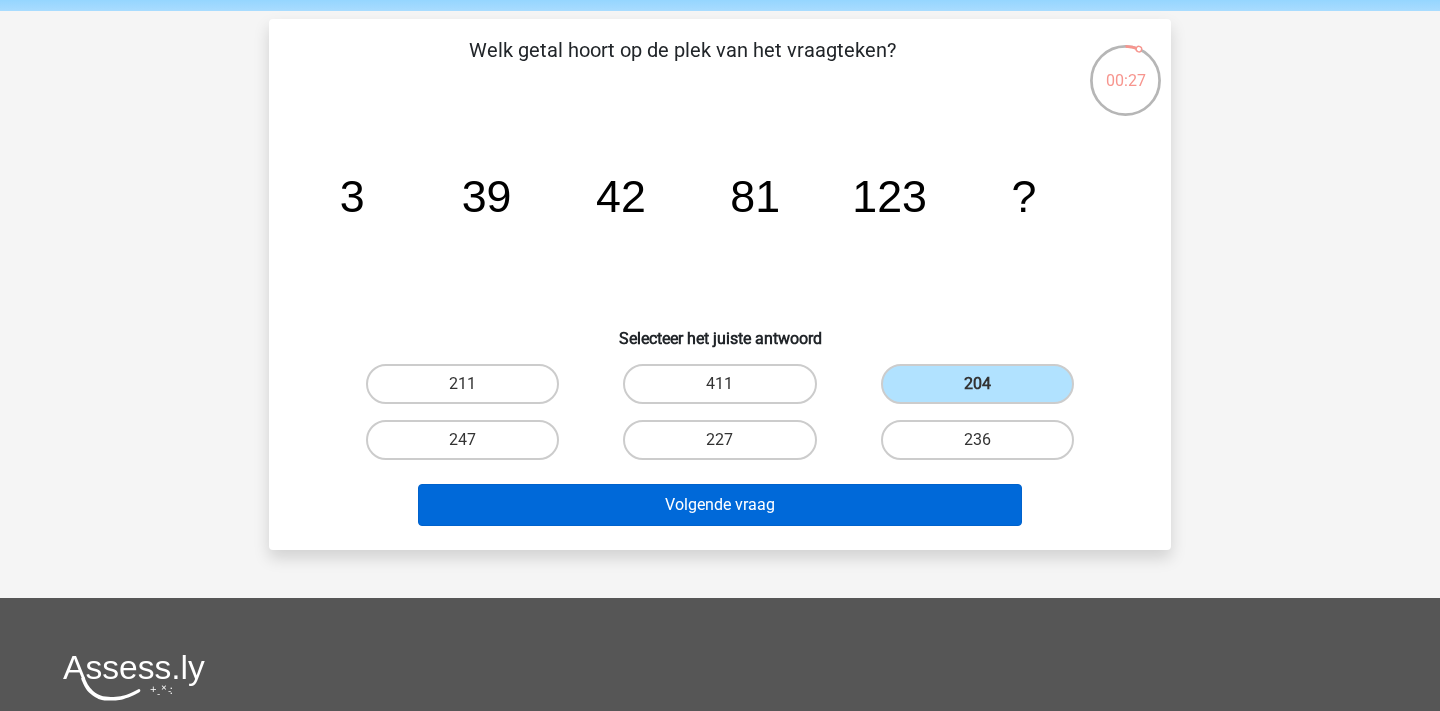 click on "Volgende vraag" at bounding box center [720, 505] 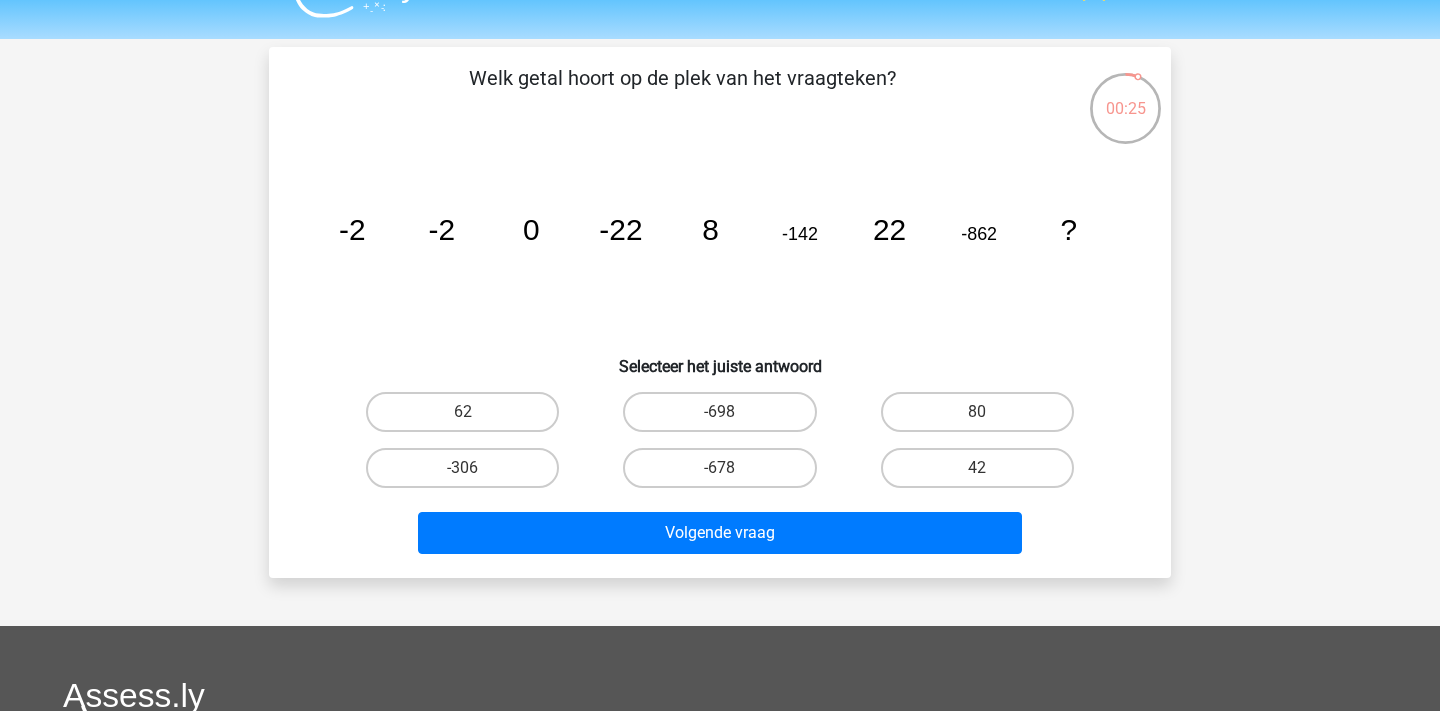 scroll, scrollTop: 37, scrollLeft: 0, axis: vertical 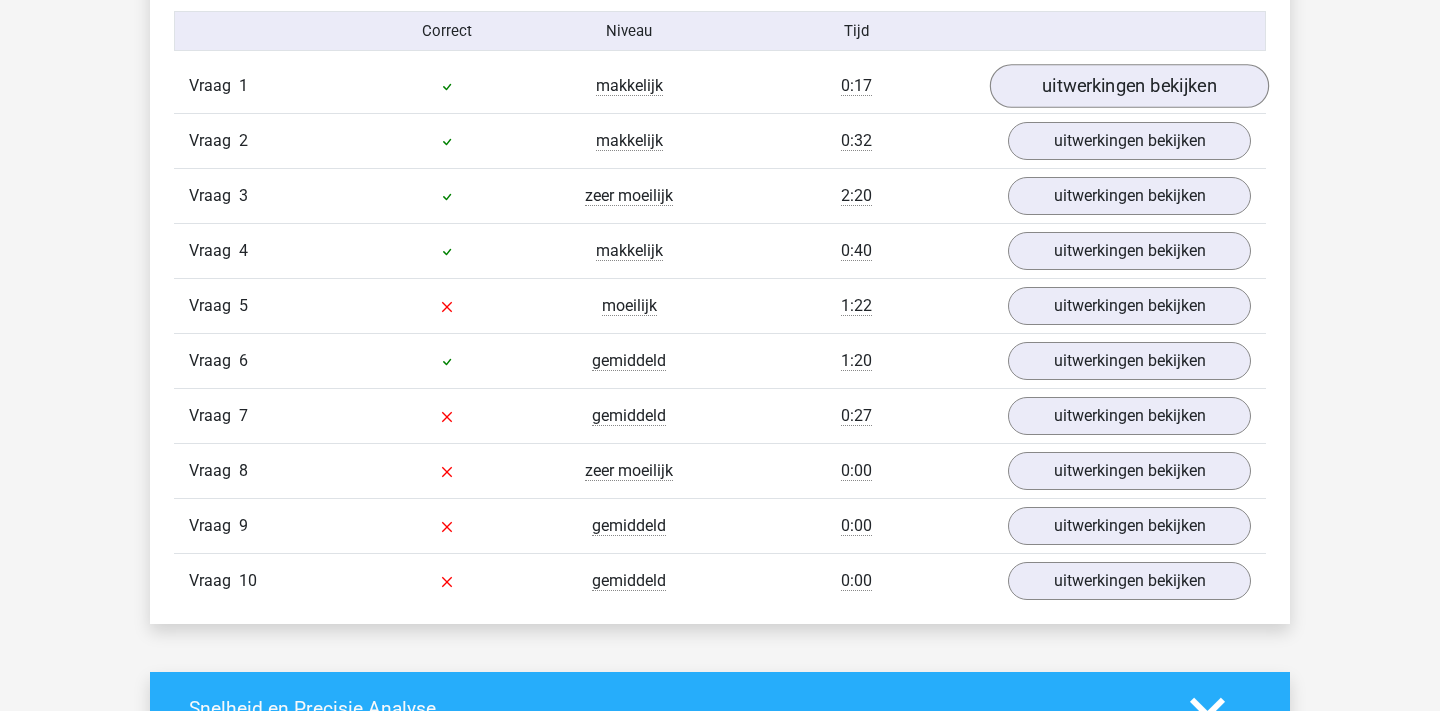 click on "uitwerkingen bekijken" at bounding box center [1129, 86] 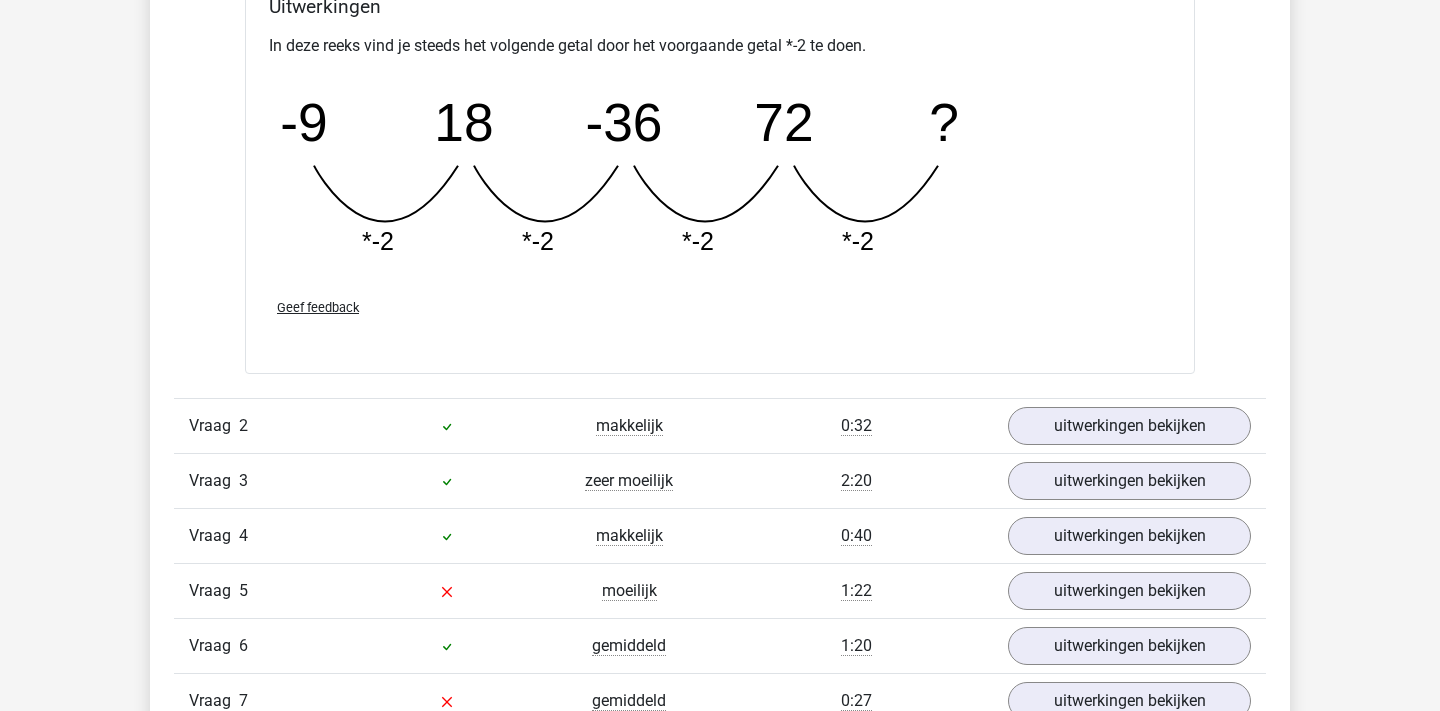 scroll, scrollTop: 1935, scrollLeft: 0, axis: vertical 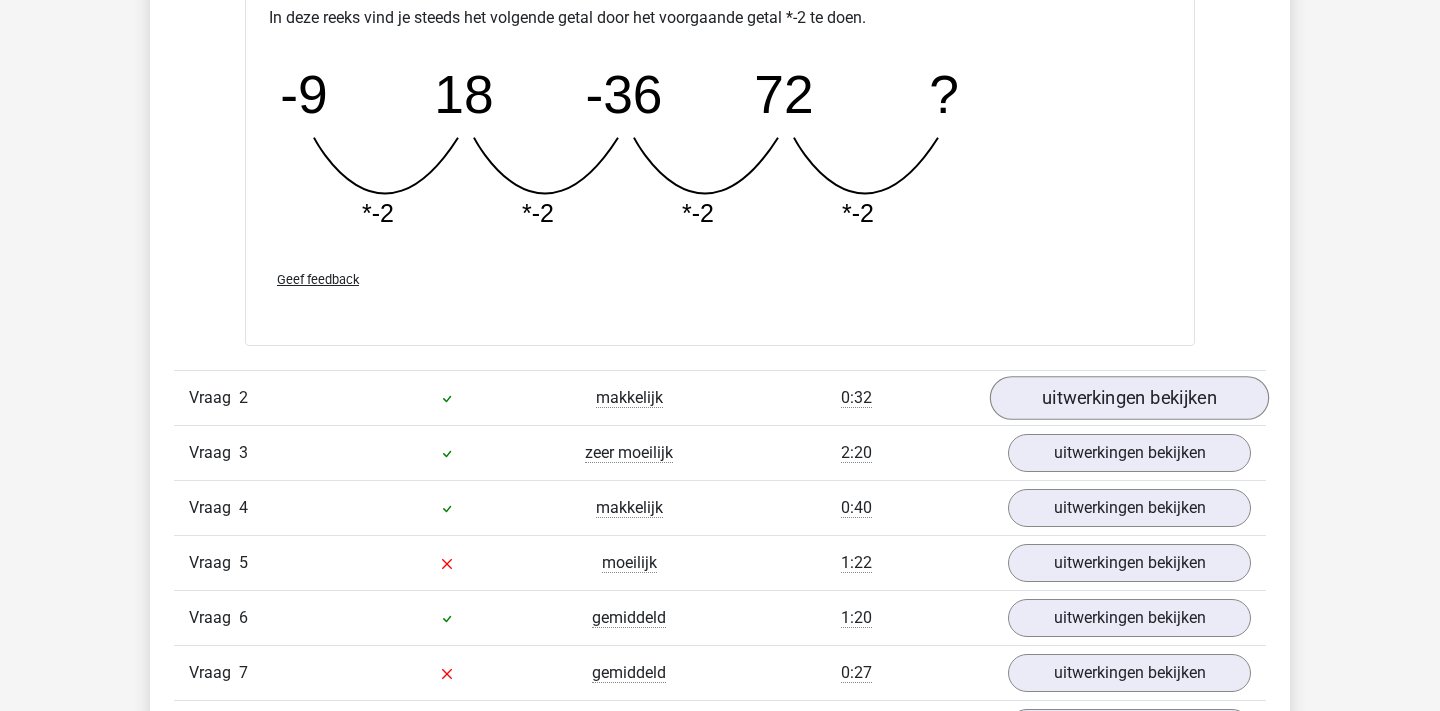 click on "uitwerkingen bekijken" at bounding box center (1129, 398) 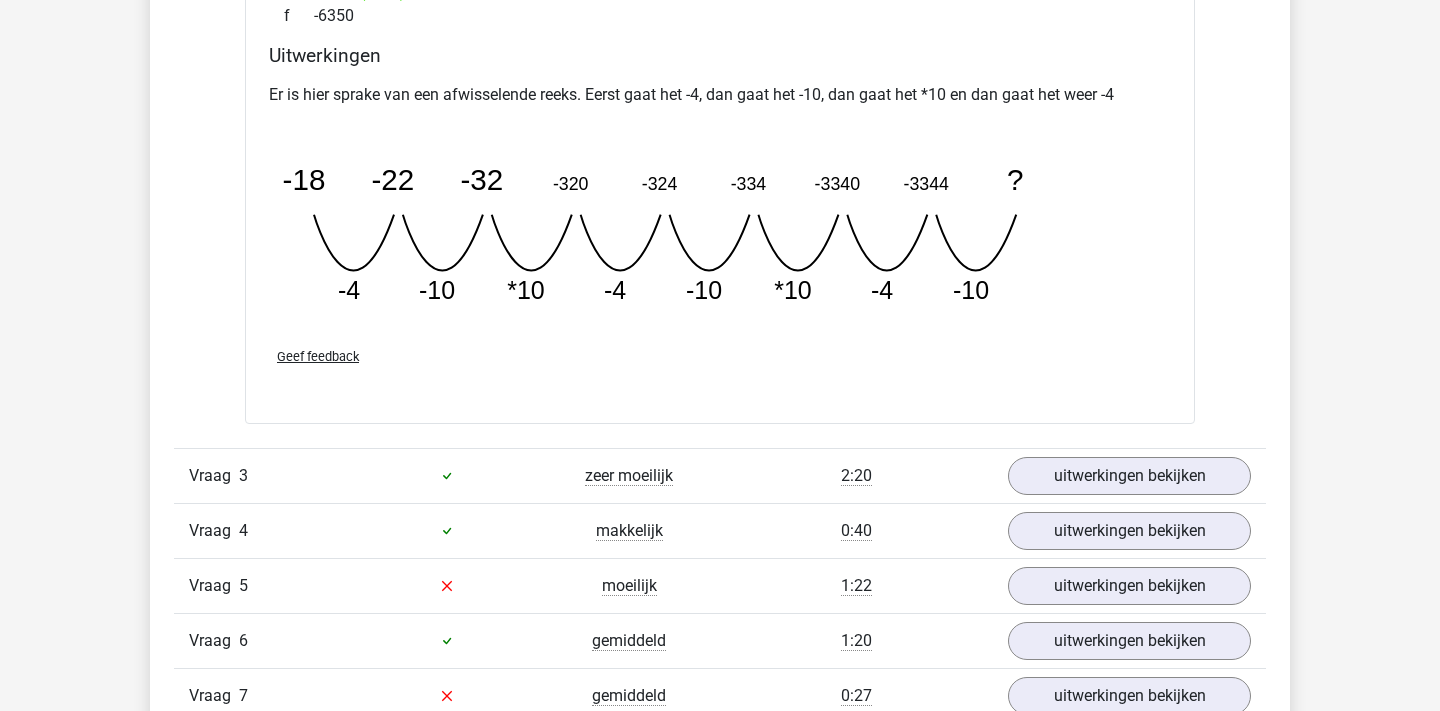 scroll, scrollTop: 2783, scrollLeft: 0, axis: vertical 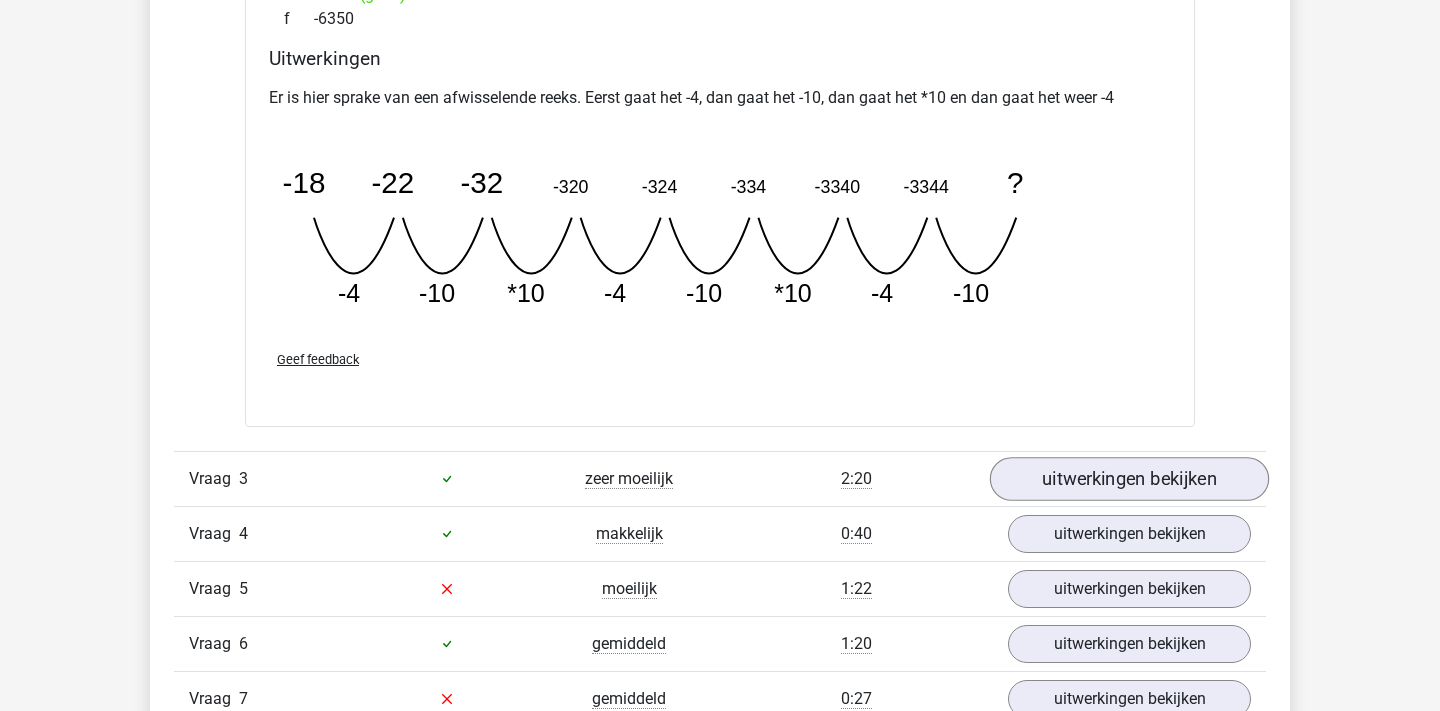 click on "uitwerkingen bekijken" at bounding box center (1129, 479) 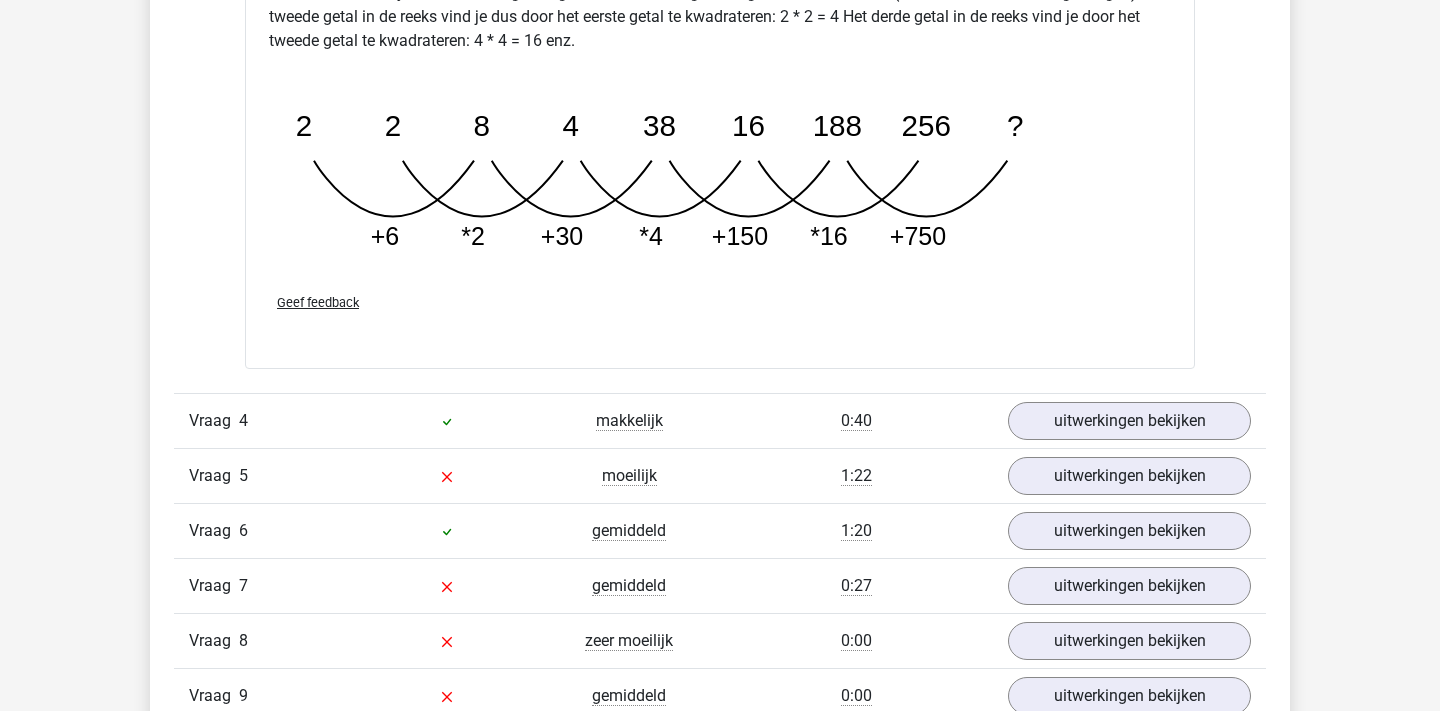 scroll, scrollTop: 3935, scrollLeft: 0, axis: vertical 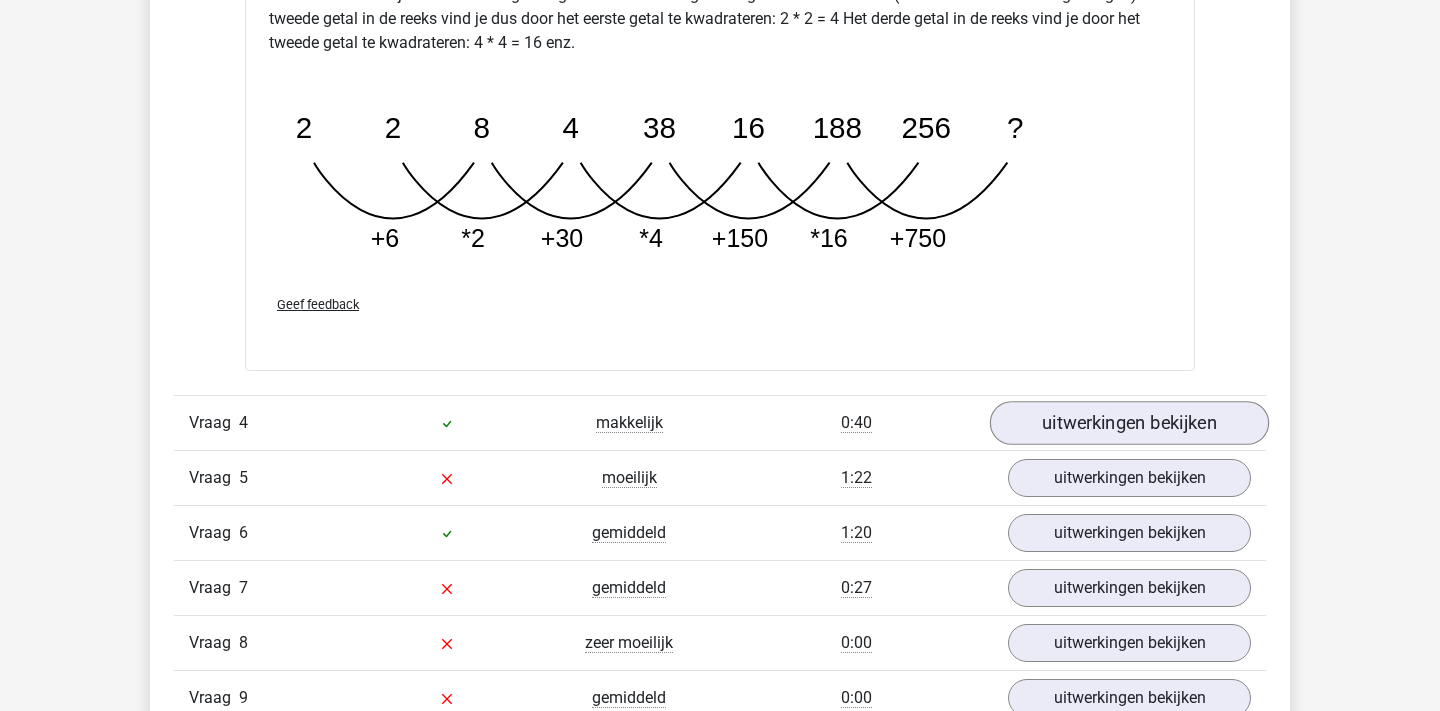 click on "uitwerkingen bekijken" at bounding box center (1129, 424) 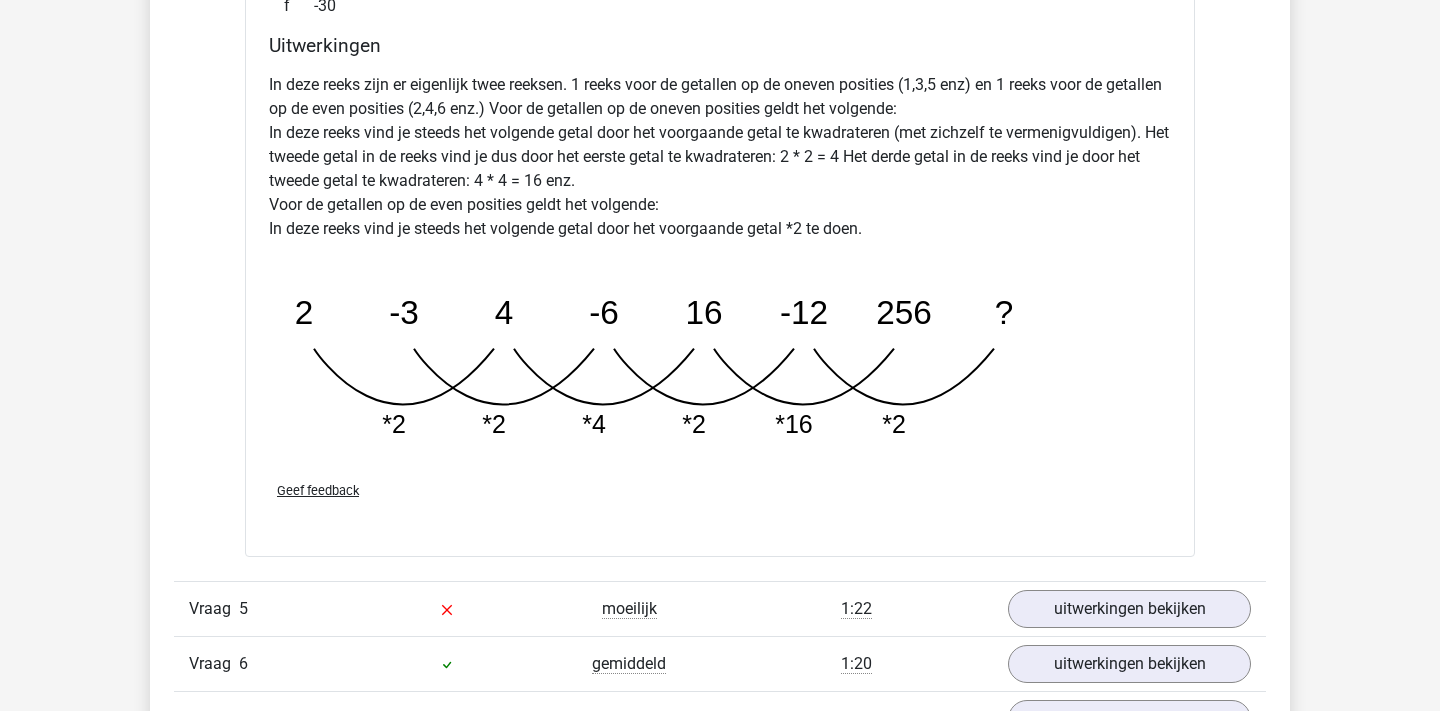 scroll, scrollTop: 5124, scrollLeft: 0, axis: vertical 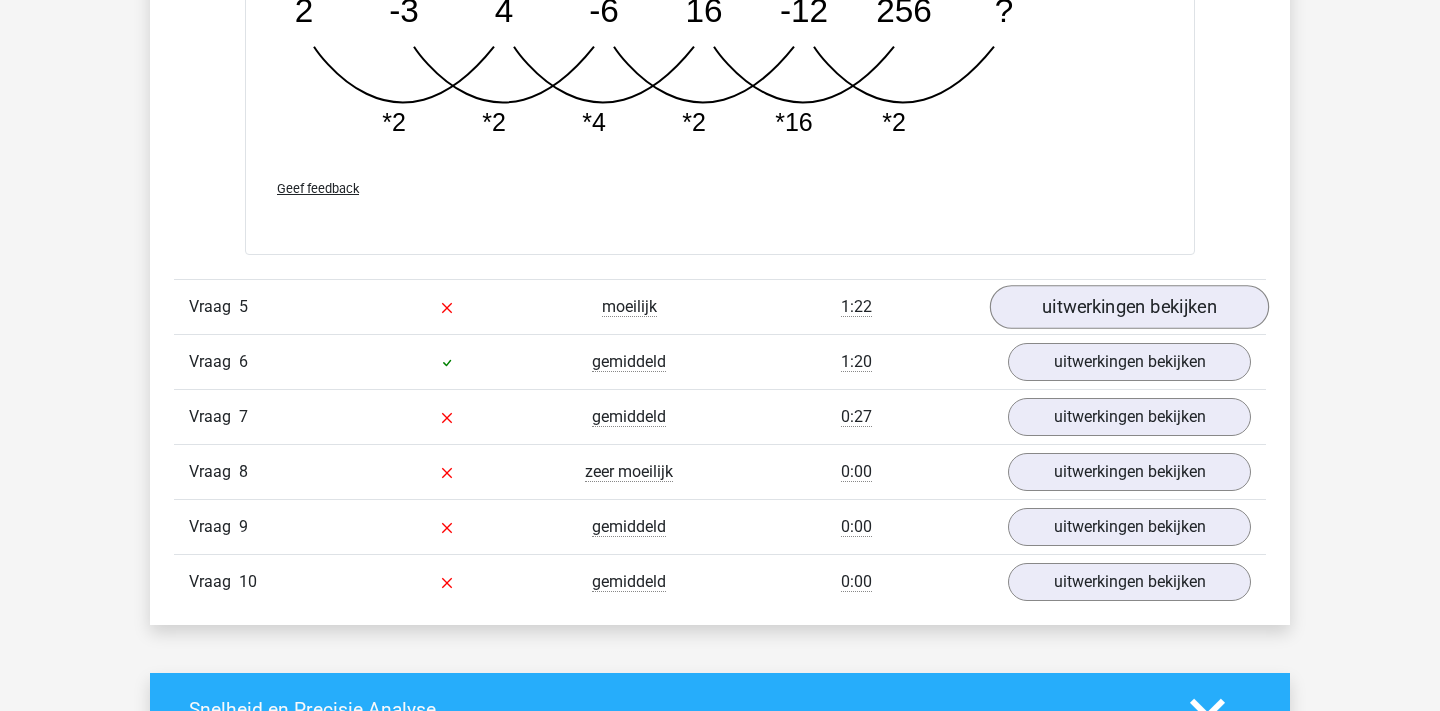 click on "uitwerkingen bekijken" at bounding box center (1129, 307) 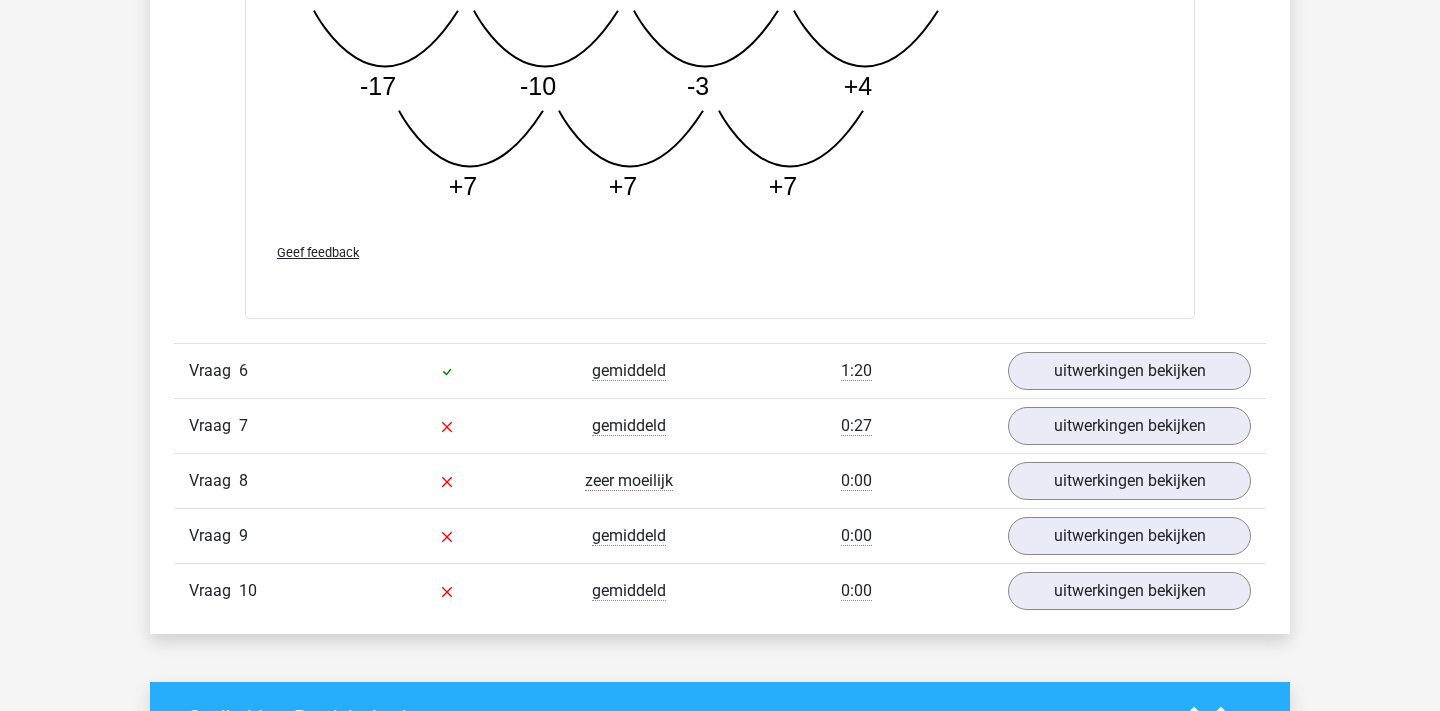 scroll, scrollTop: 6139, scrollLeft: 0, axis: vertical 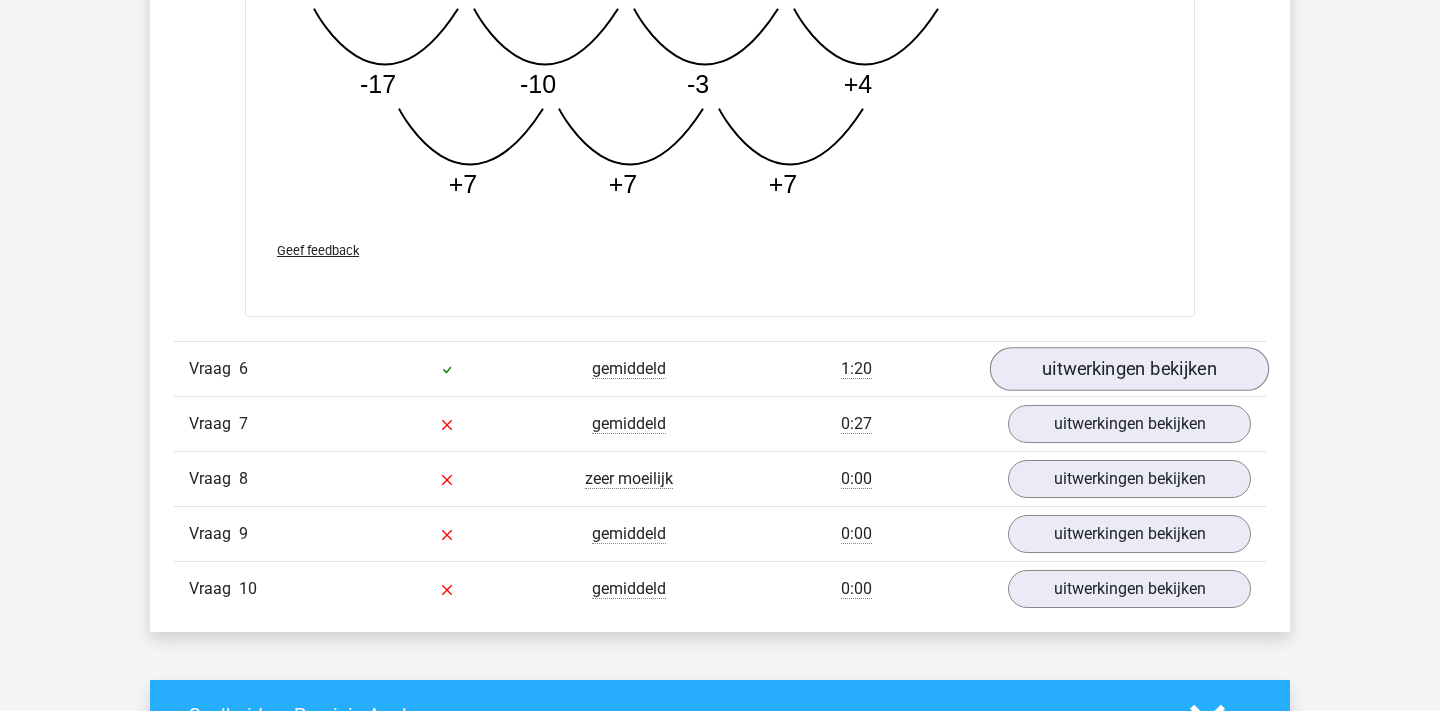click on "uitwerkingen bekijken" at bounding box center (1129, 369) 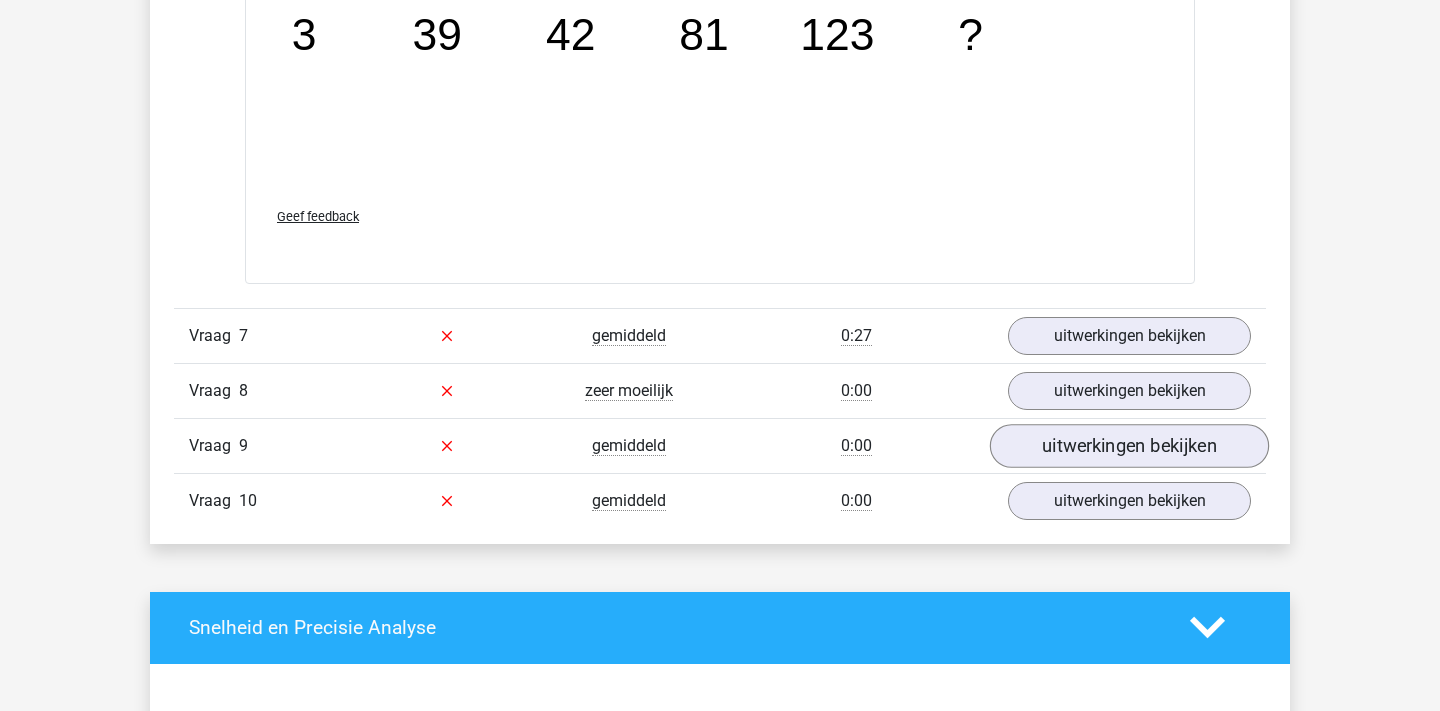 scroll, scrollTop: 7226, scrollLeft: 0, axis: vertical 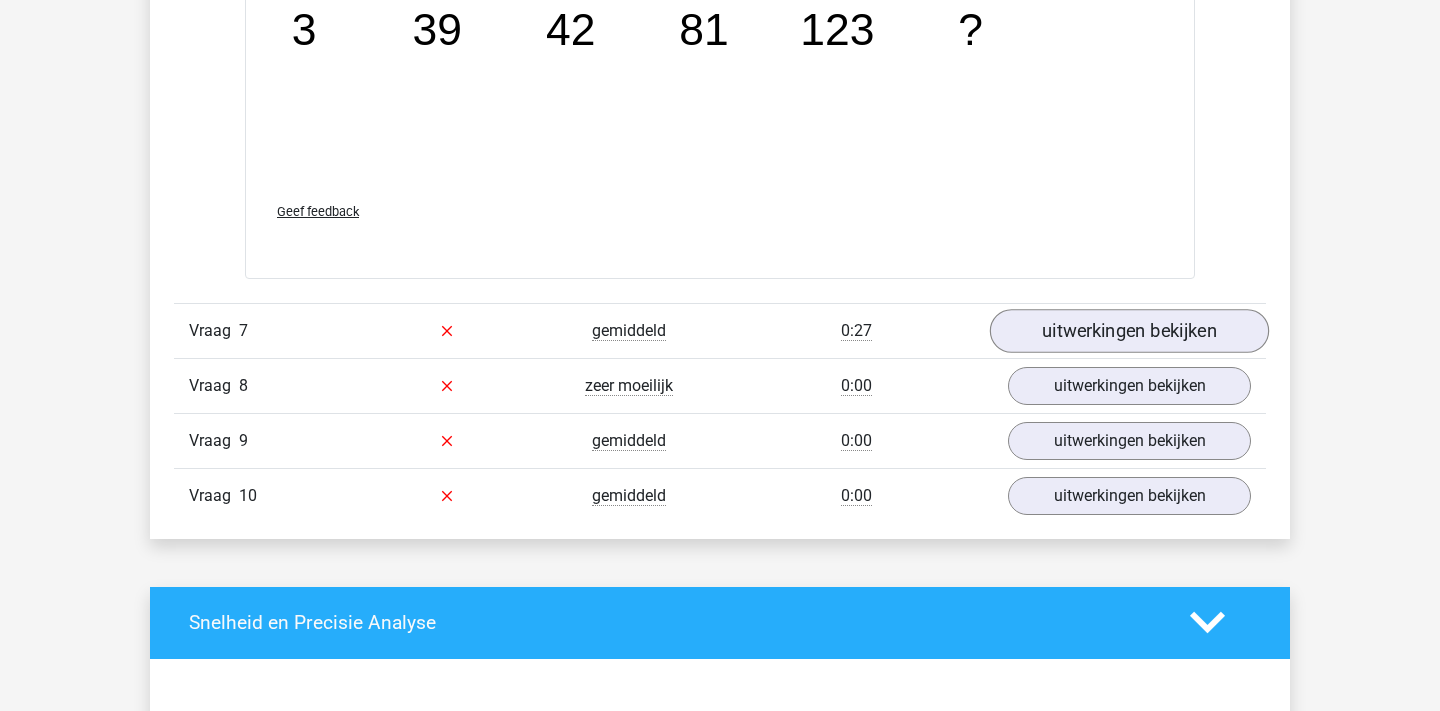 click on "uitwerkingen bekijken" at bounding box center (1129, 331) 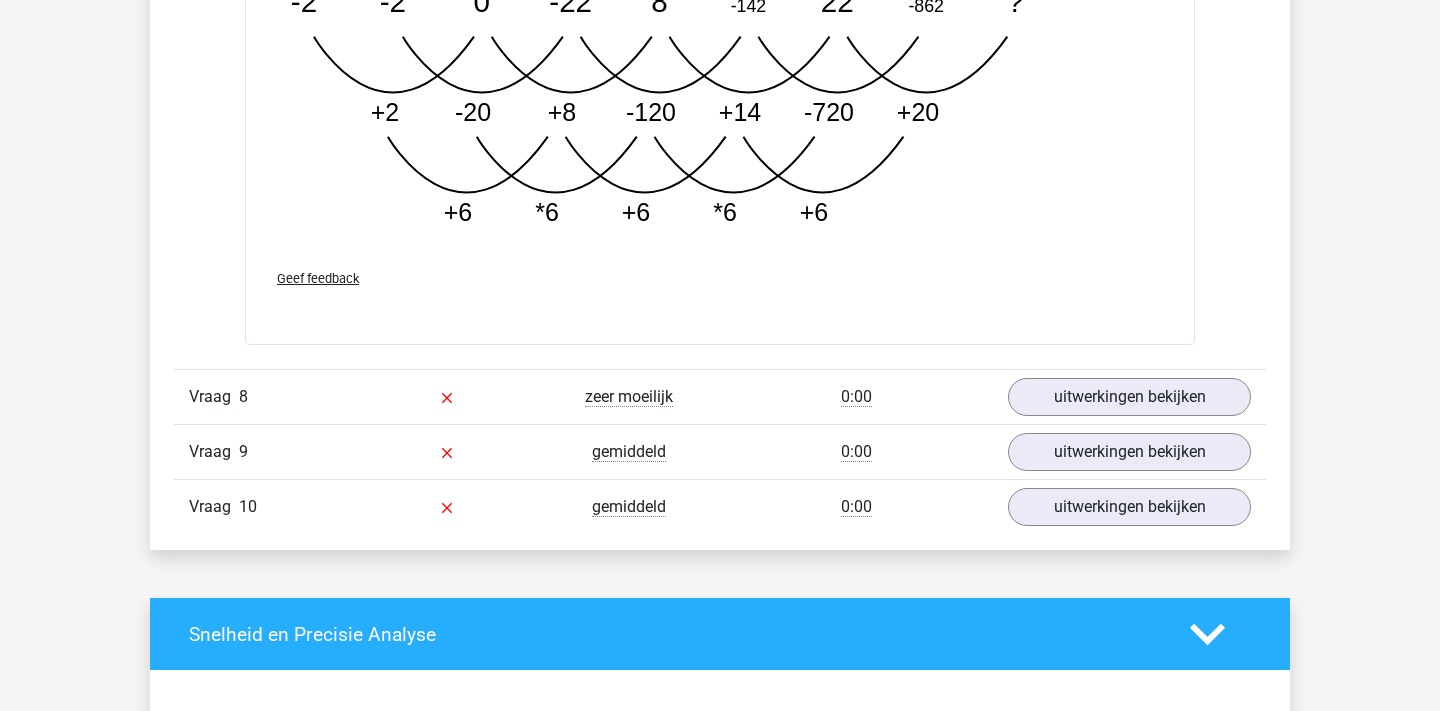 scroll, scrollTop: 8371, scrollLeft: 0, axis: vertical 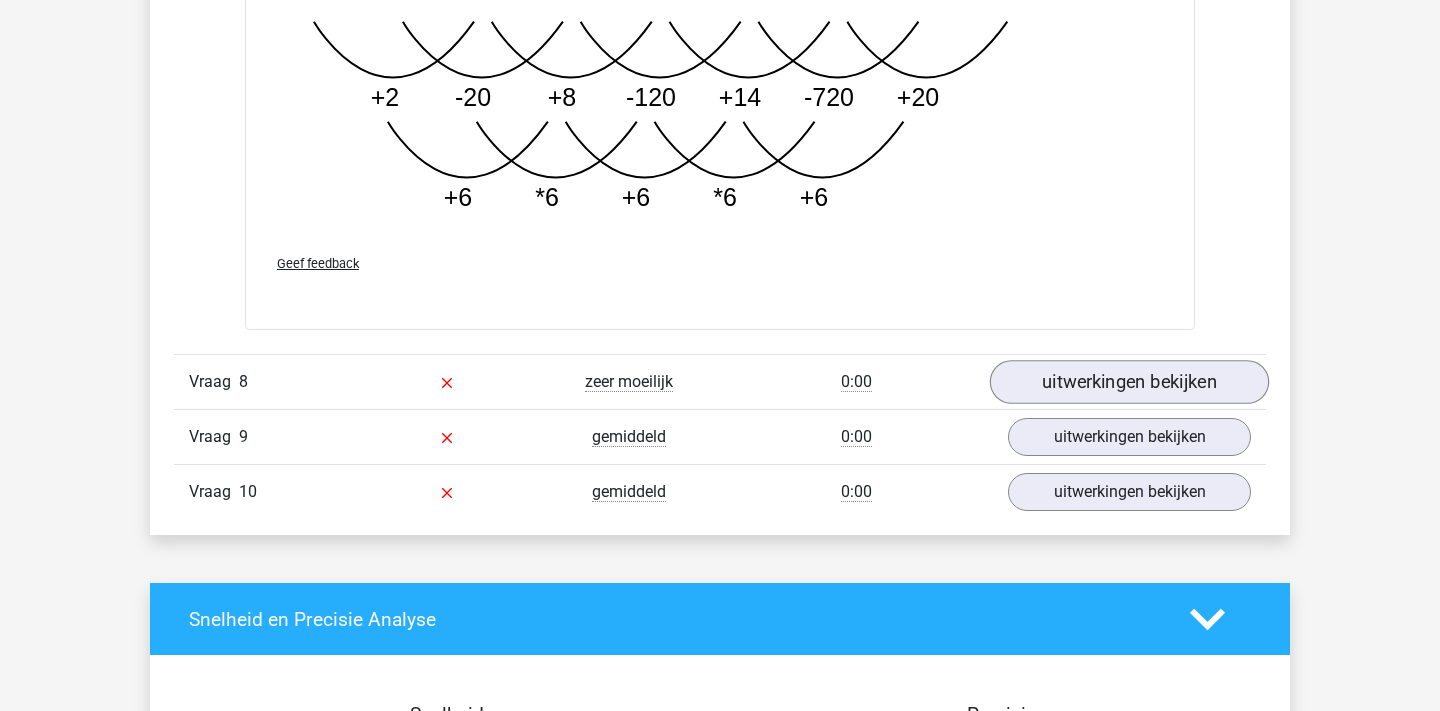 click on "uitwerkingen bekijken" at bounding box center (1129, 382) 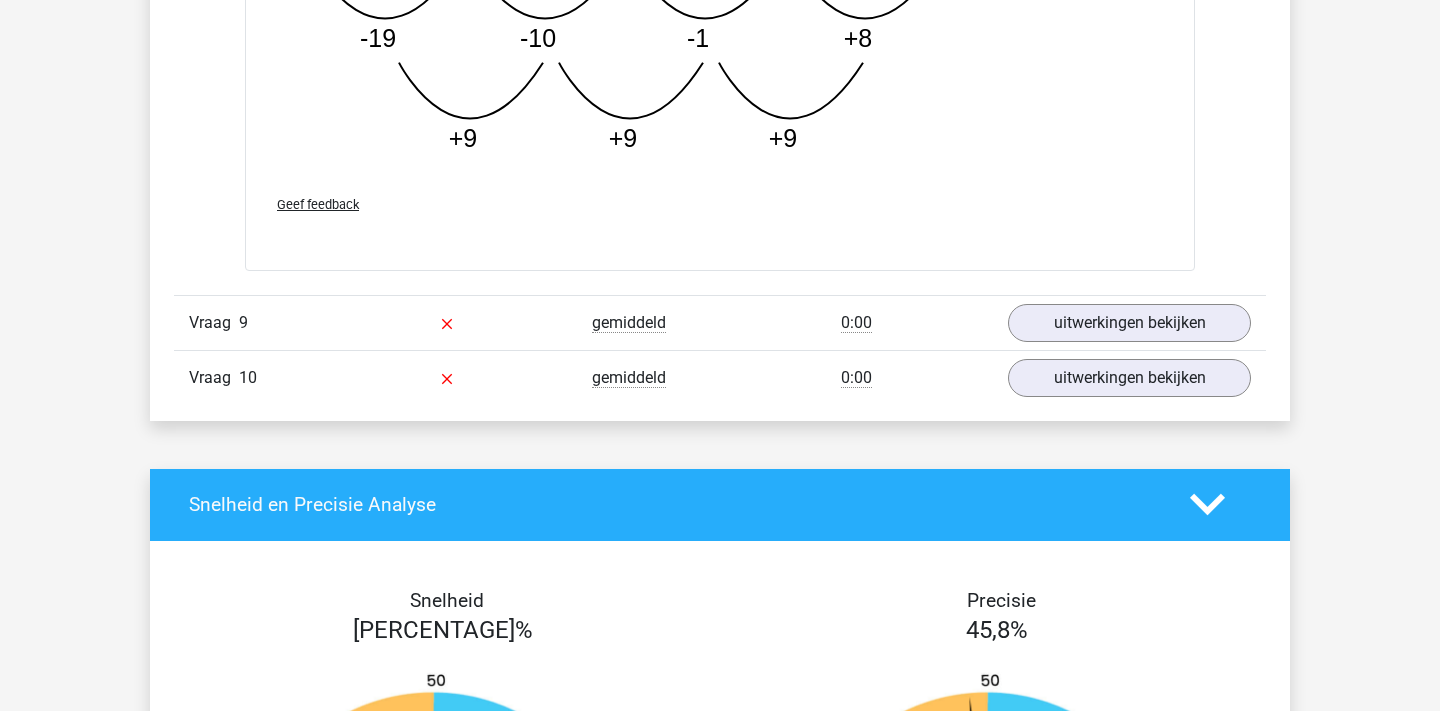 scroll, scrollTop: 9538, scrollLeft: 0, axis: vertical 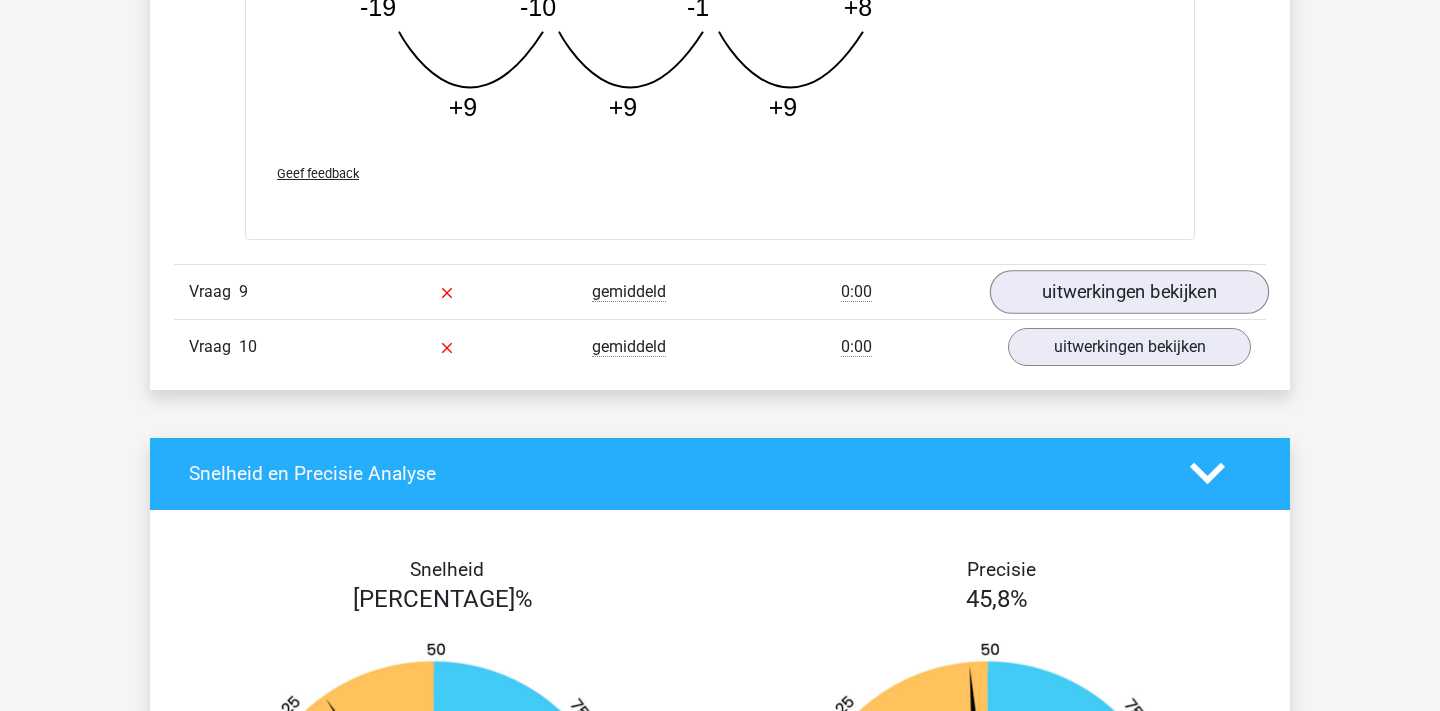 click on "uitwerkingen bekijken" at bounding box center [1129, 292] 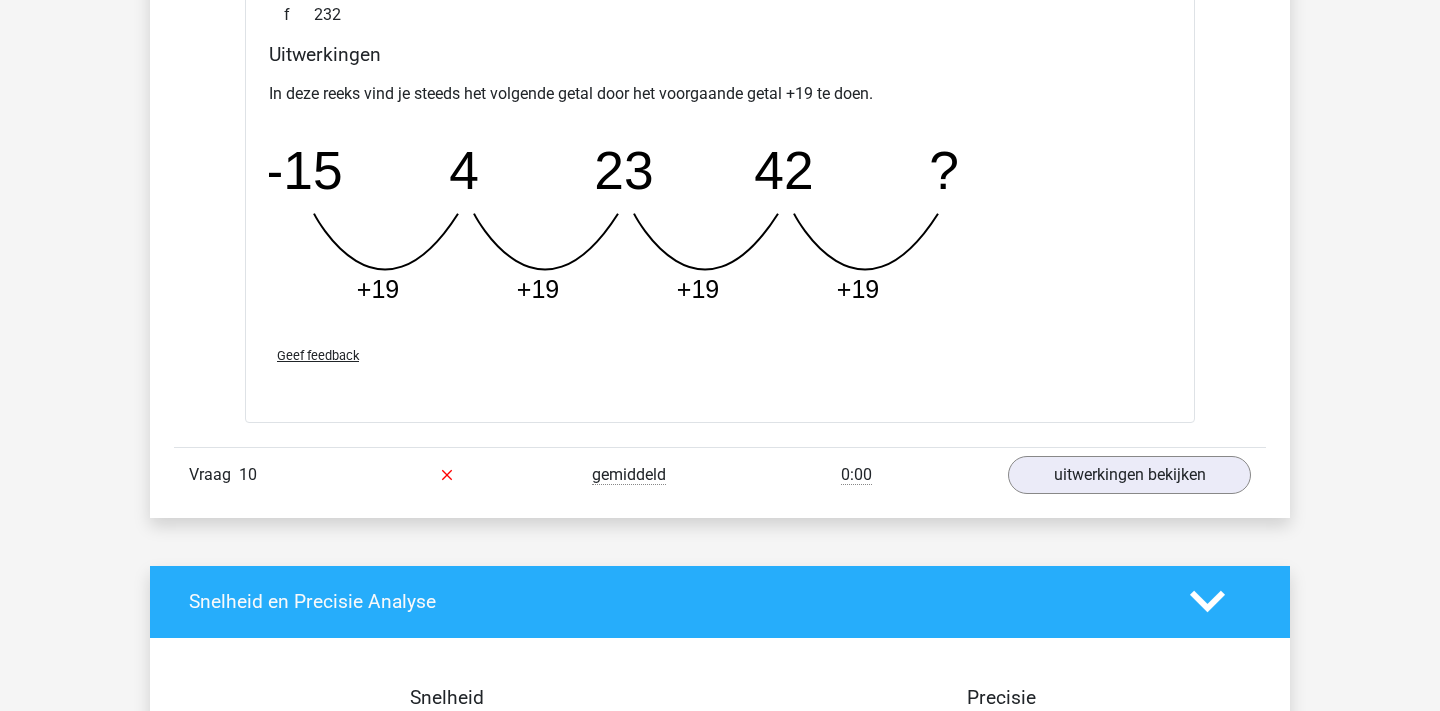 scroll, scrollTop: 10487, scrollLeft: 0, axis: vertical 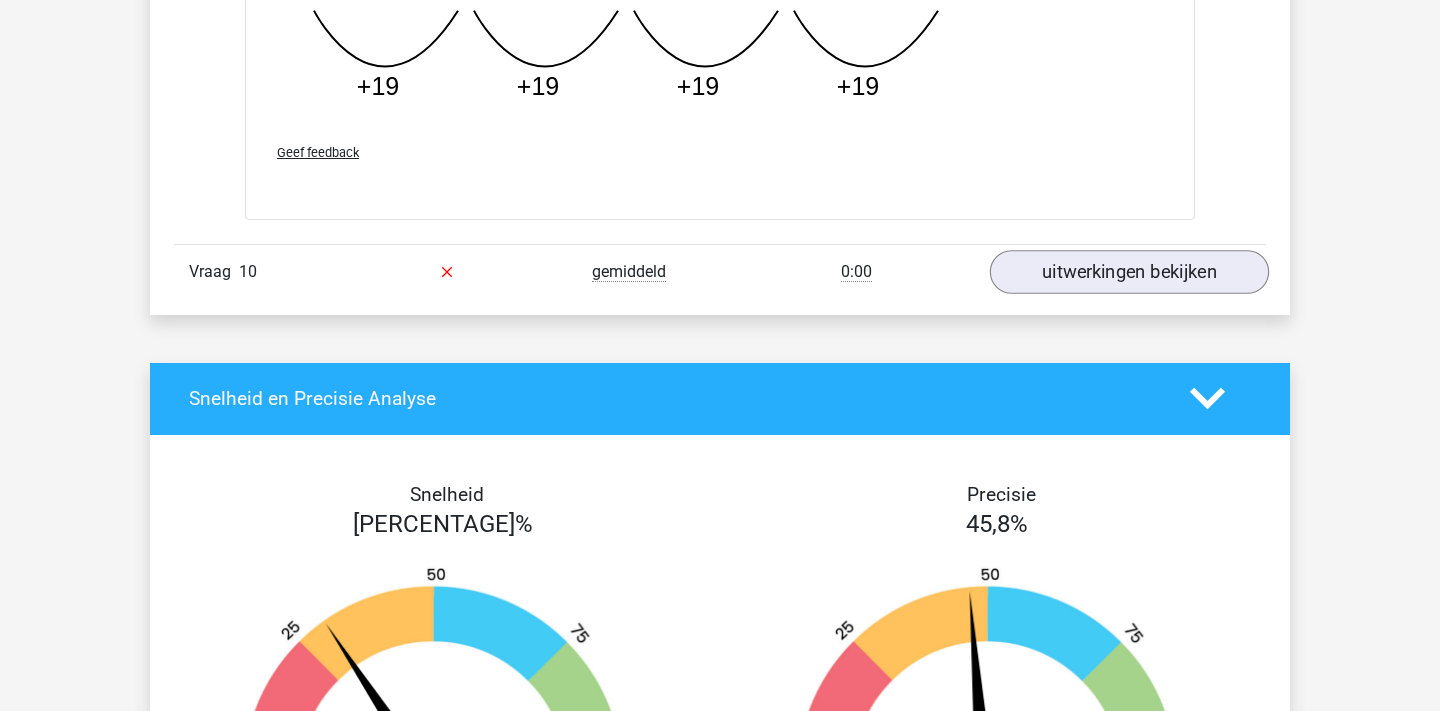 click on "uitwerkingen bekijken" at bounding box center [1129, 272] 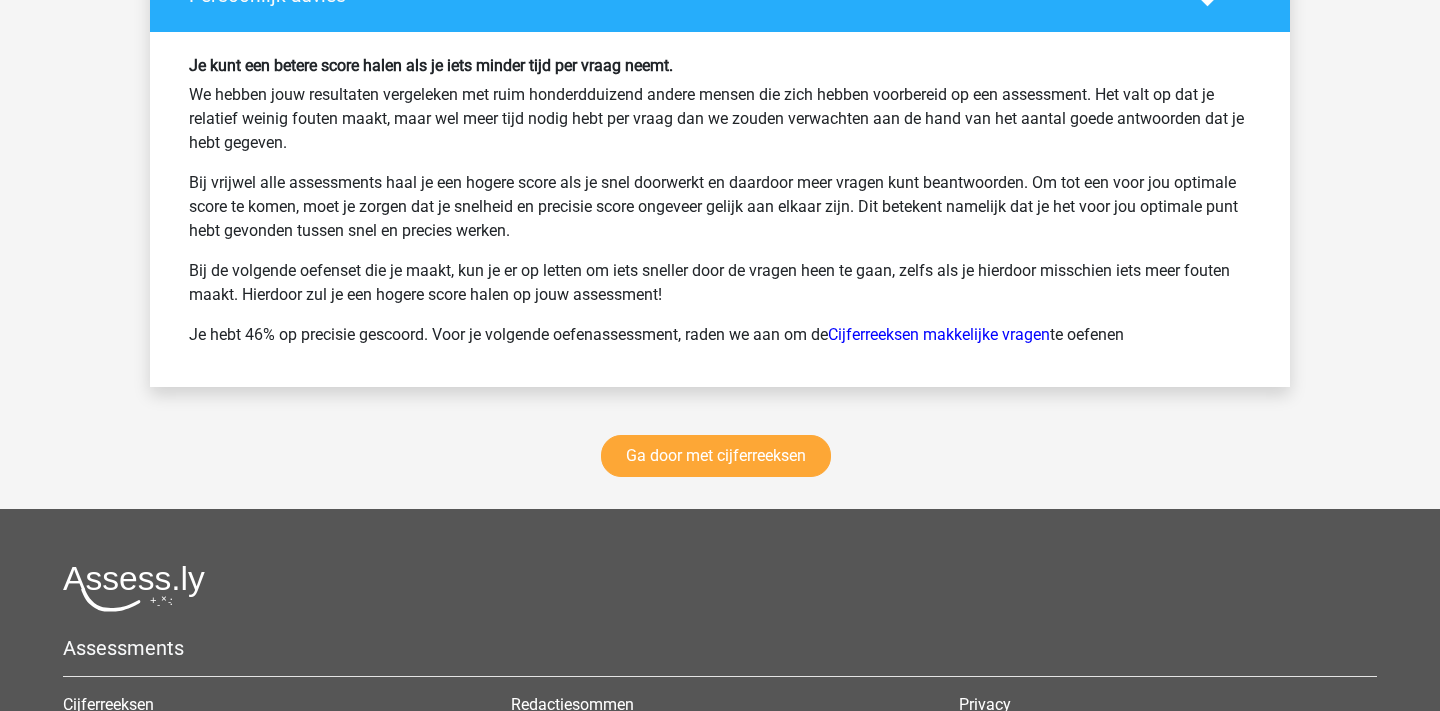 scroll, scrollTop: 12508, scrollLeft: 0, axis: vertical 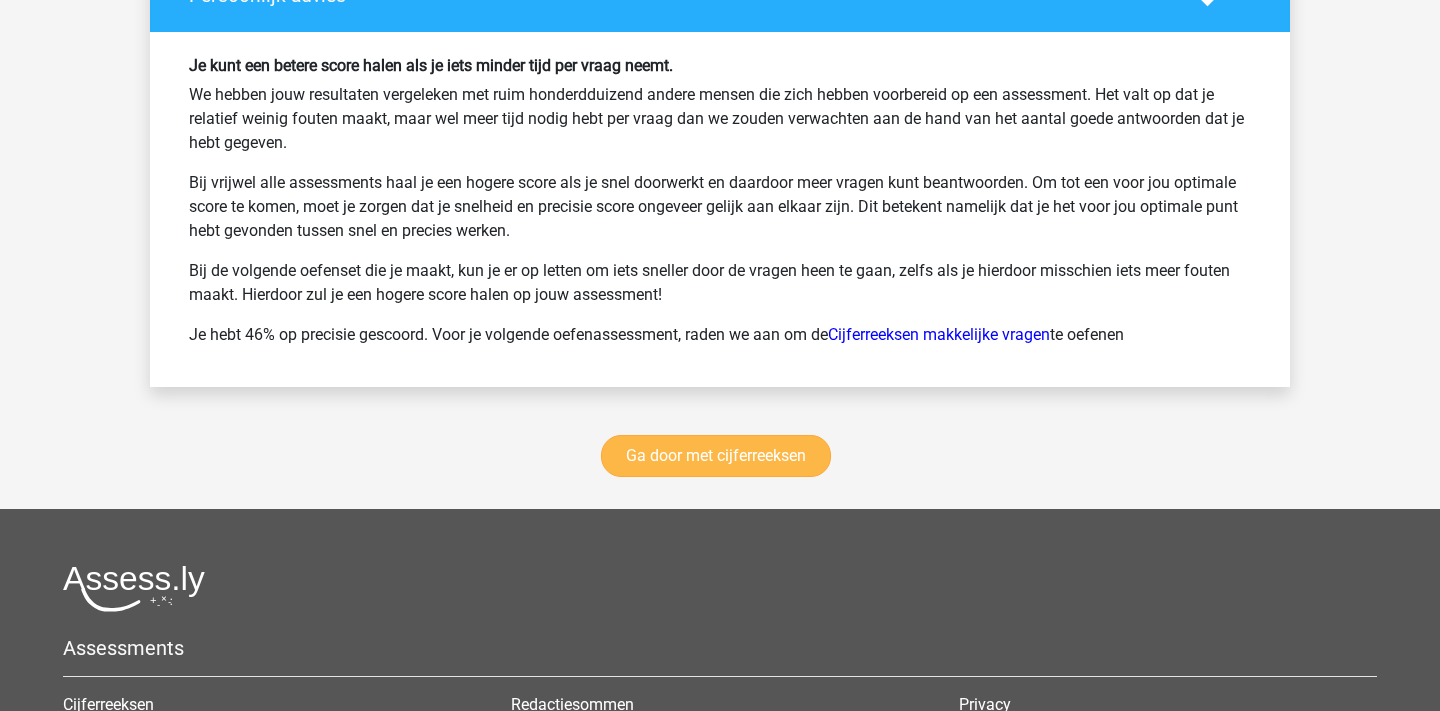 click on "Ga door met cijferreeksen" at bounding box center (716, 456) 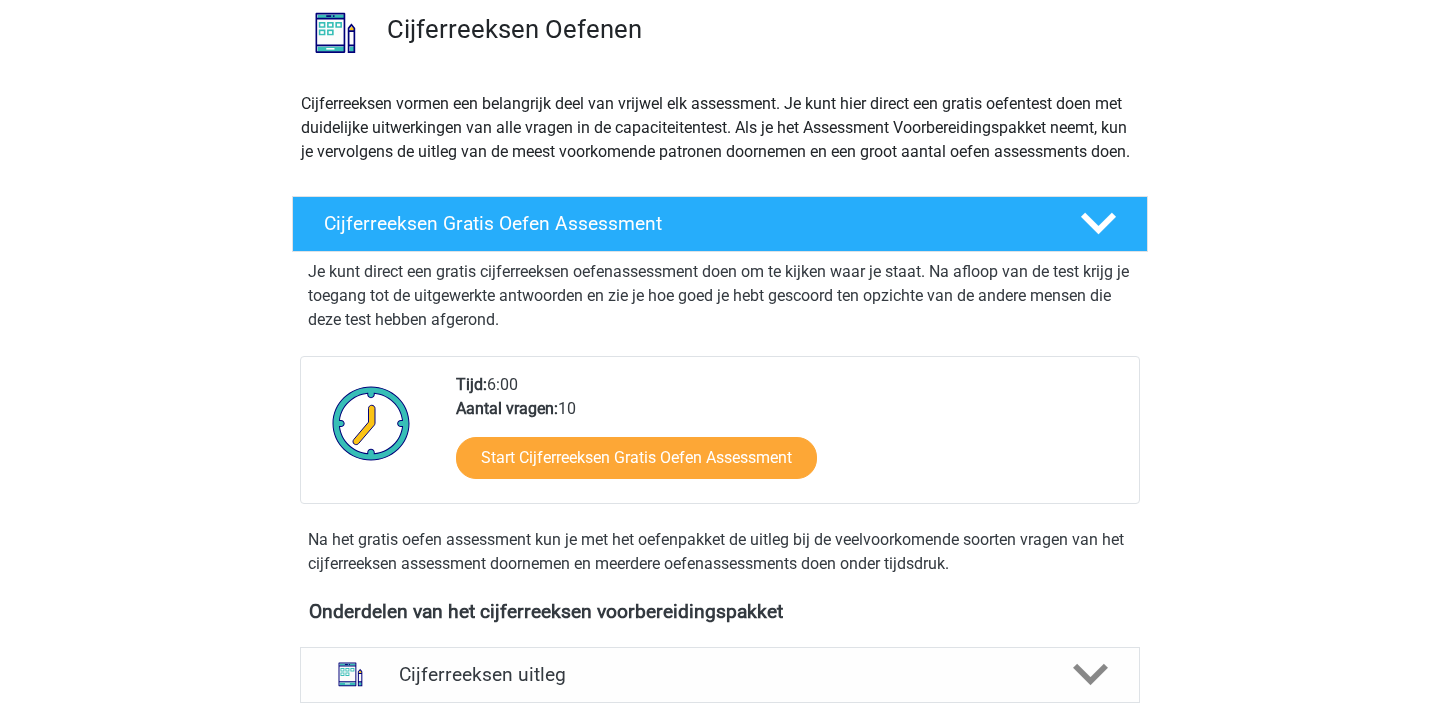 scroll, scrollTop: 156, scrollLeft: 0, axis: vertical 